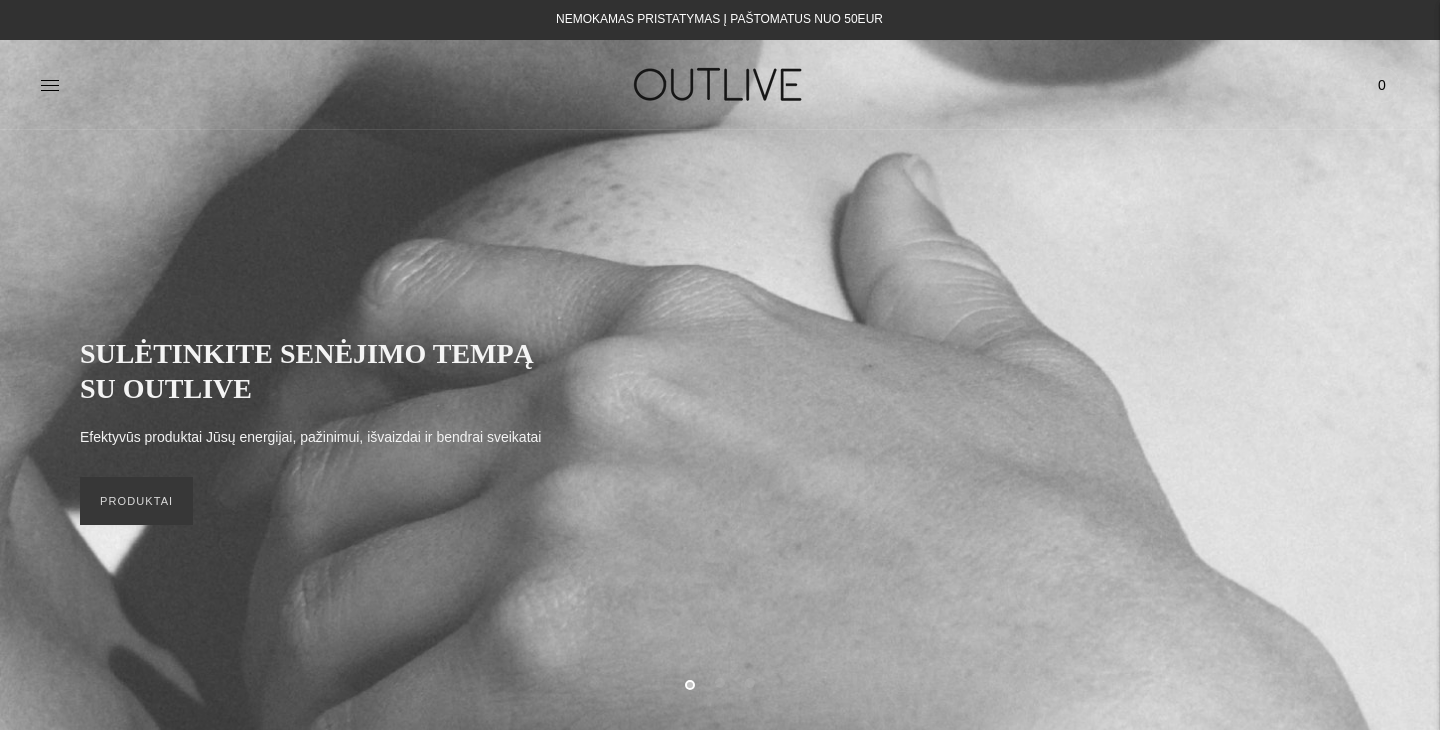 click 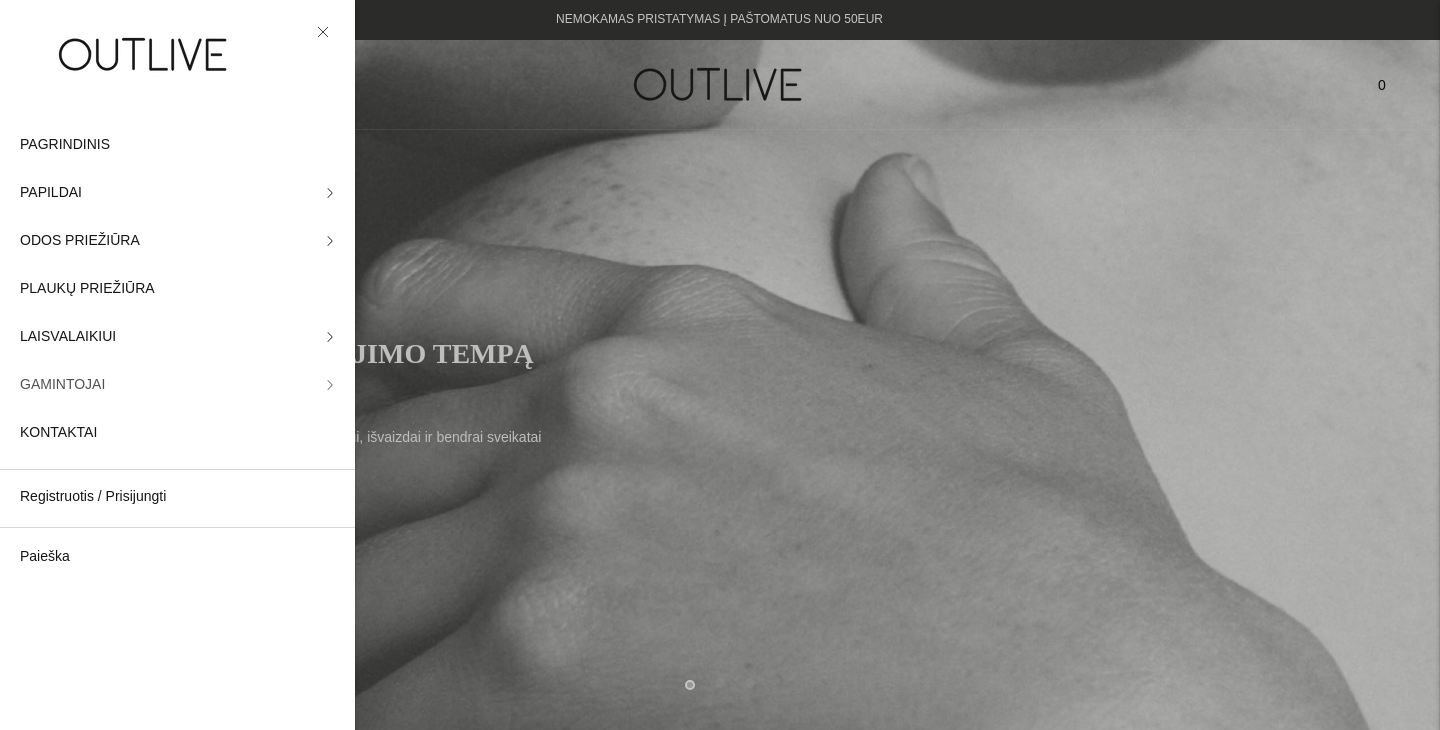 click on "GAMINTOJAI" 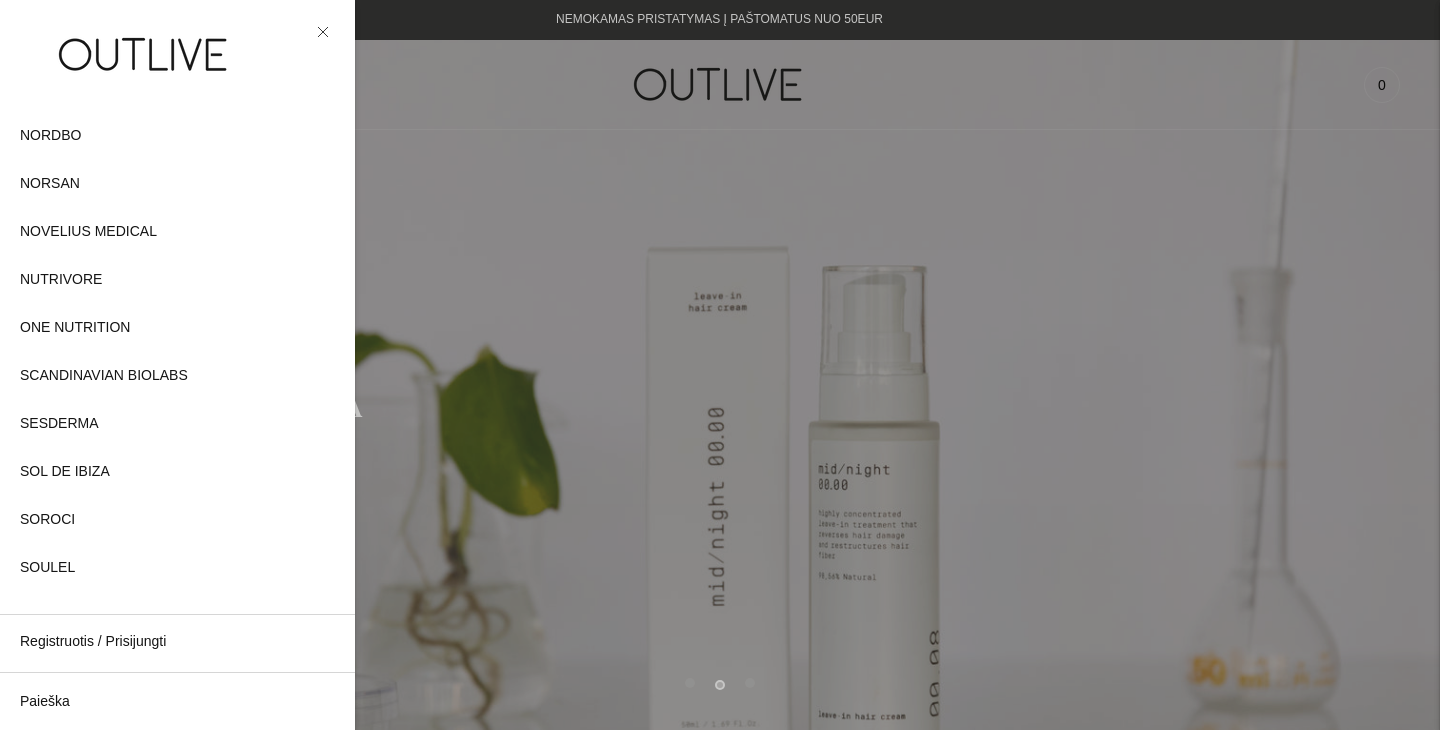scroll, scrollTop: 746, scrollLeft: 0, axis: vertical 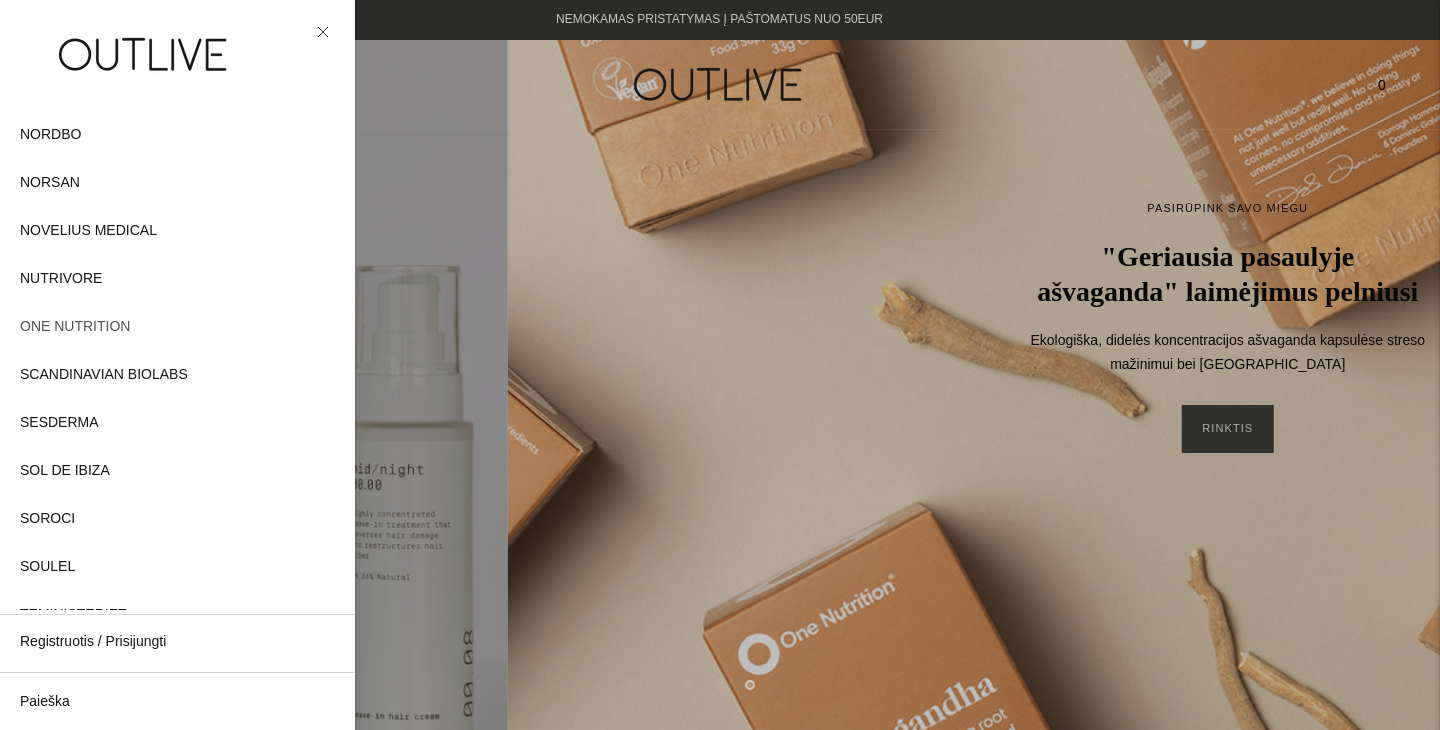 click on "ONE NUTRITION" 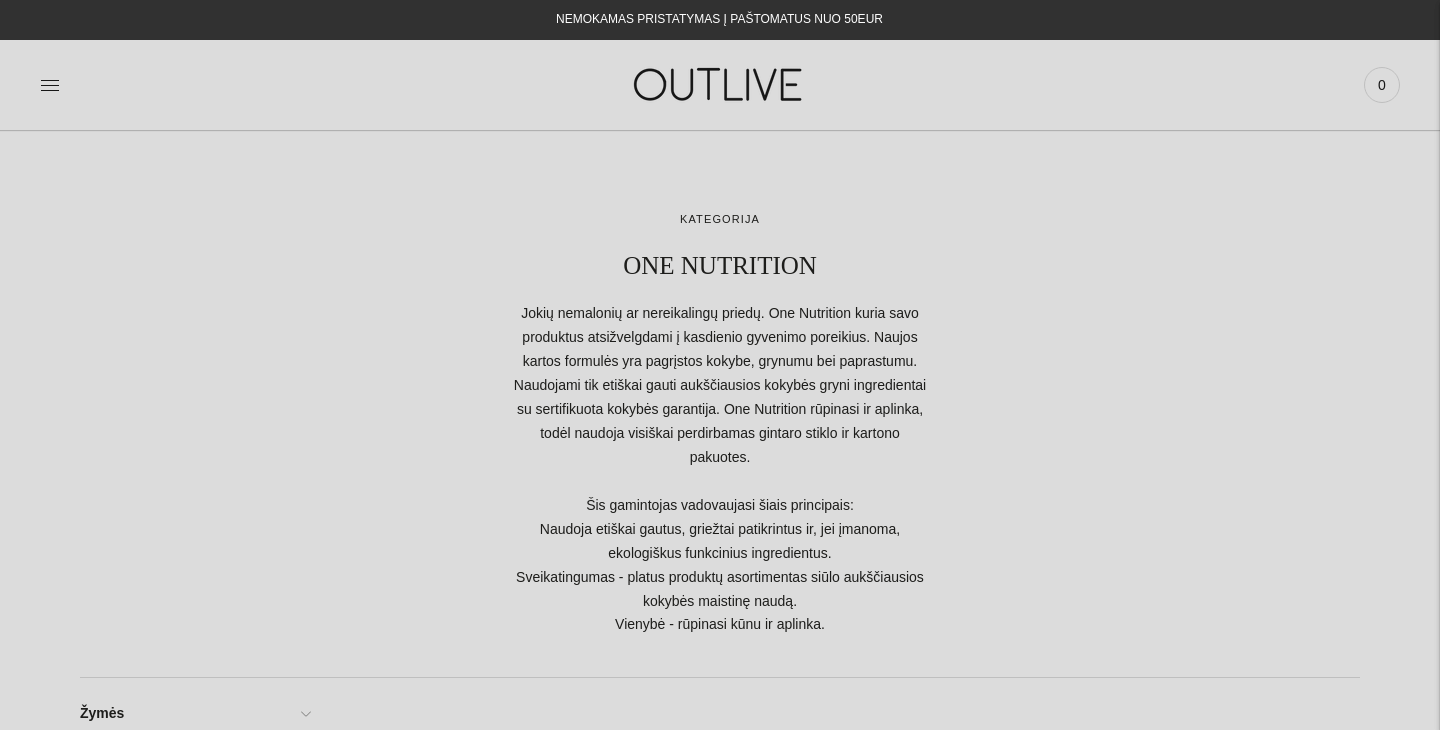 scroll, scrollTop: 460, scrollLeft: 0, axis: vertical 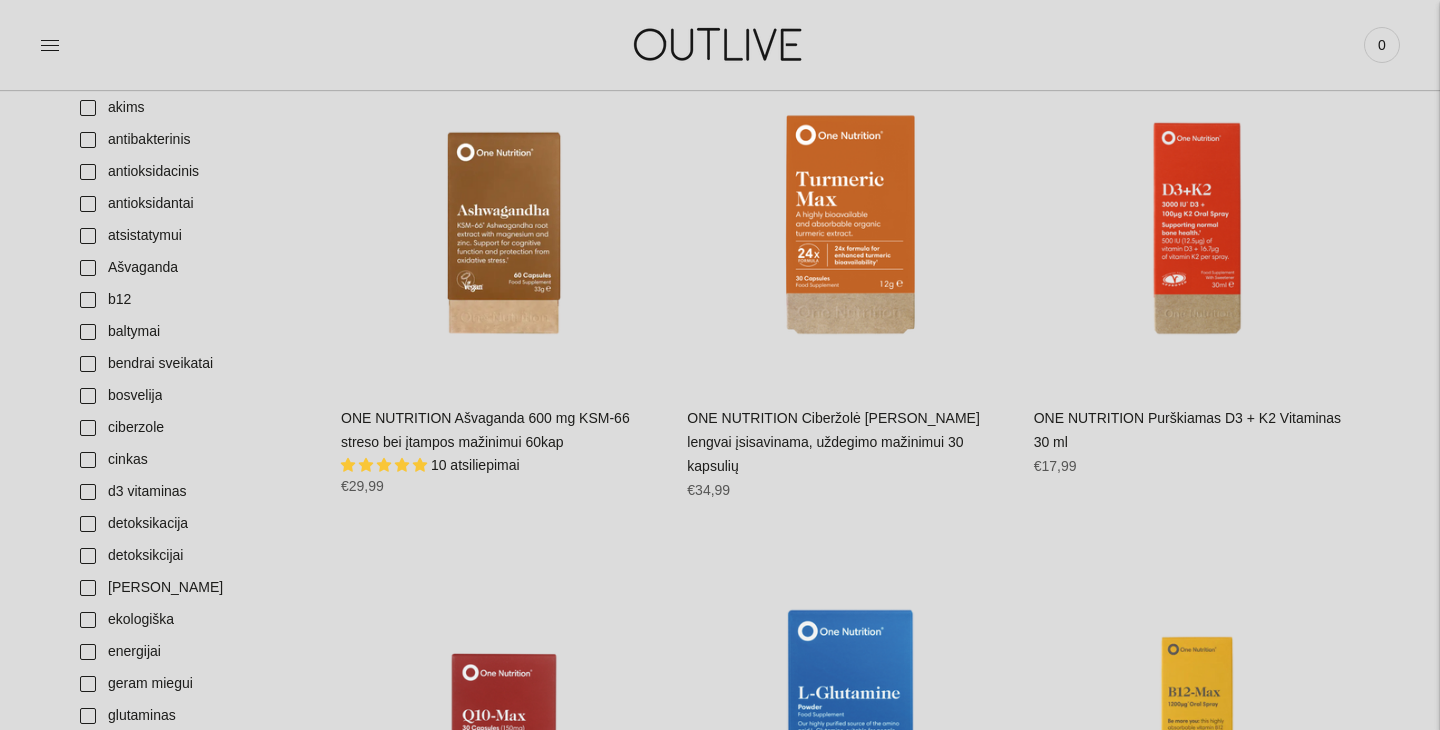 click at bounding box center (720, 44) 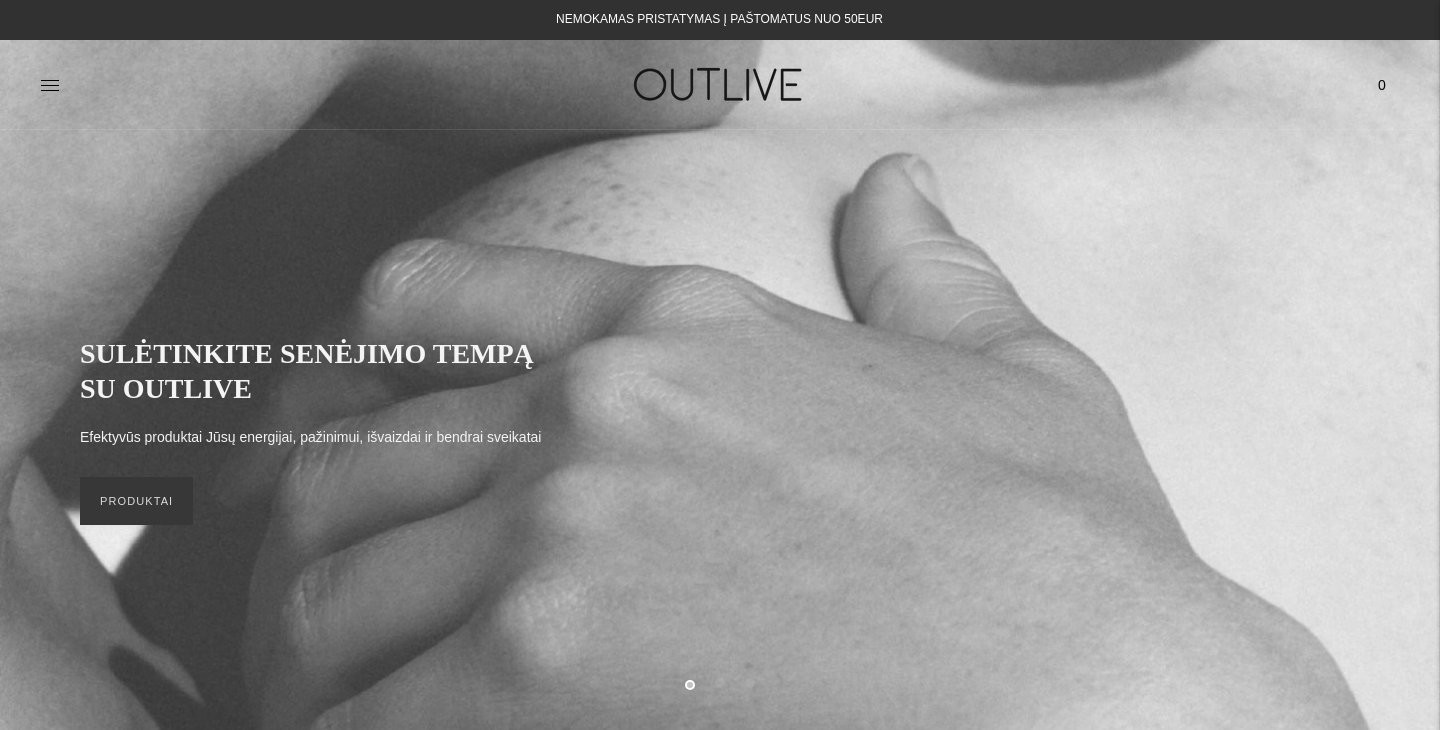 scroll, scrollTop: 0, scrollLeft: 0, axis: both 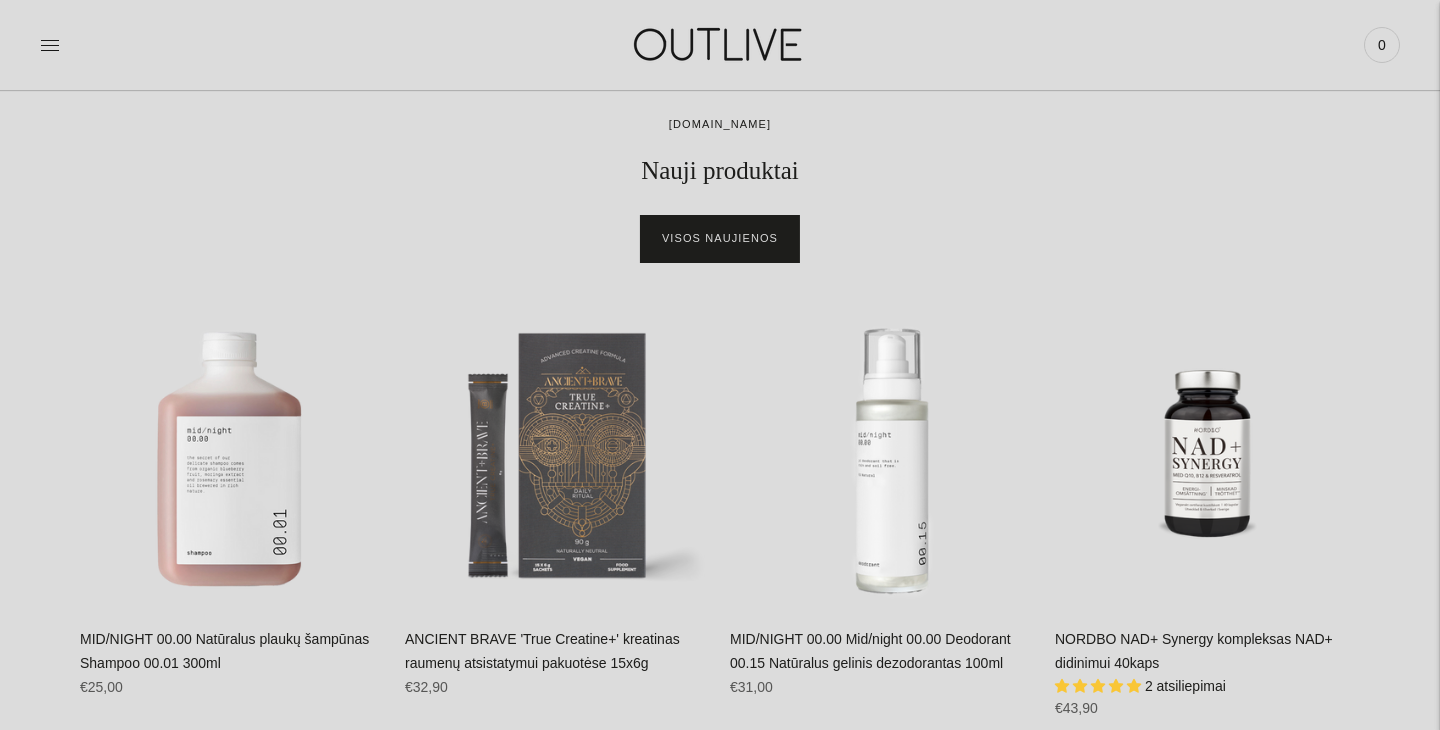 click on "Visos naujienos" at bounding box center (720, 239) 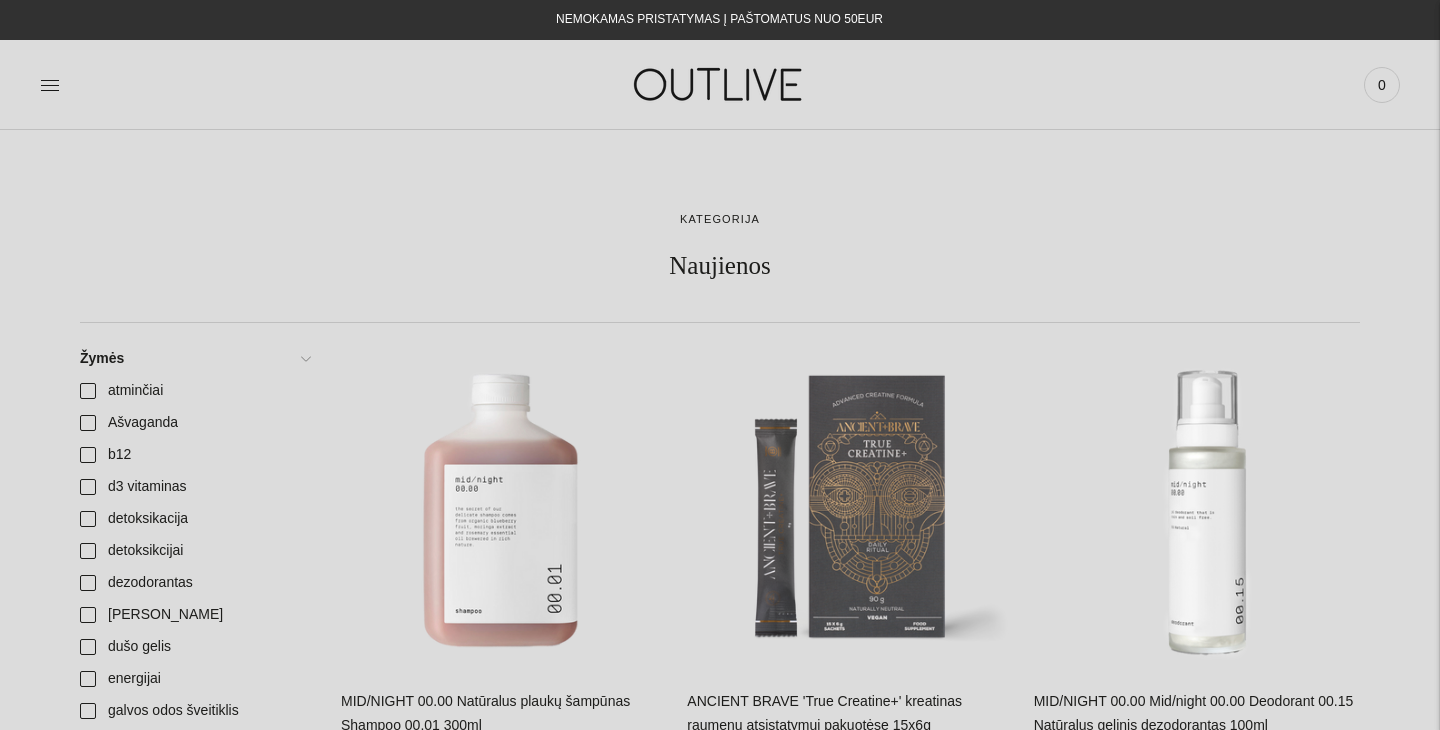 scroll, scrollTop: 0, scrollLeft: 0, axis: both 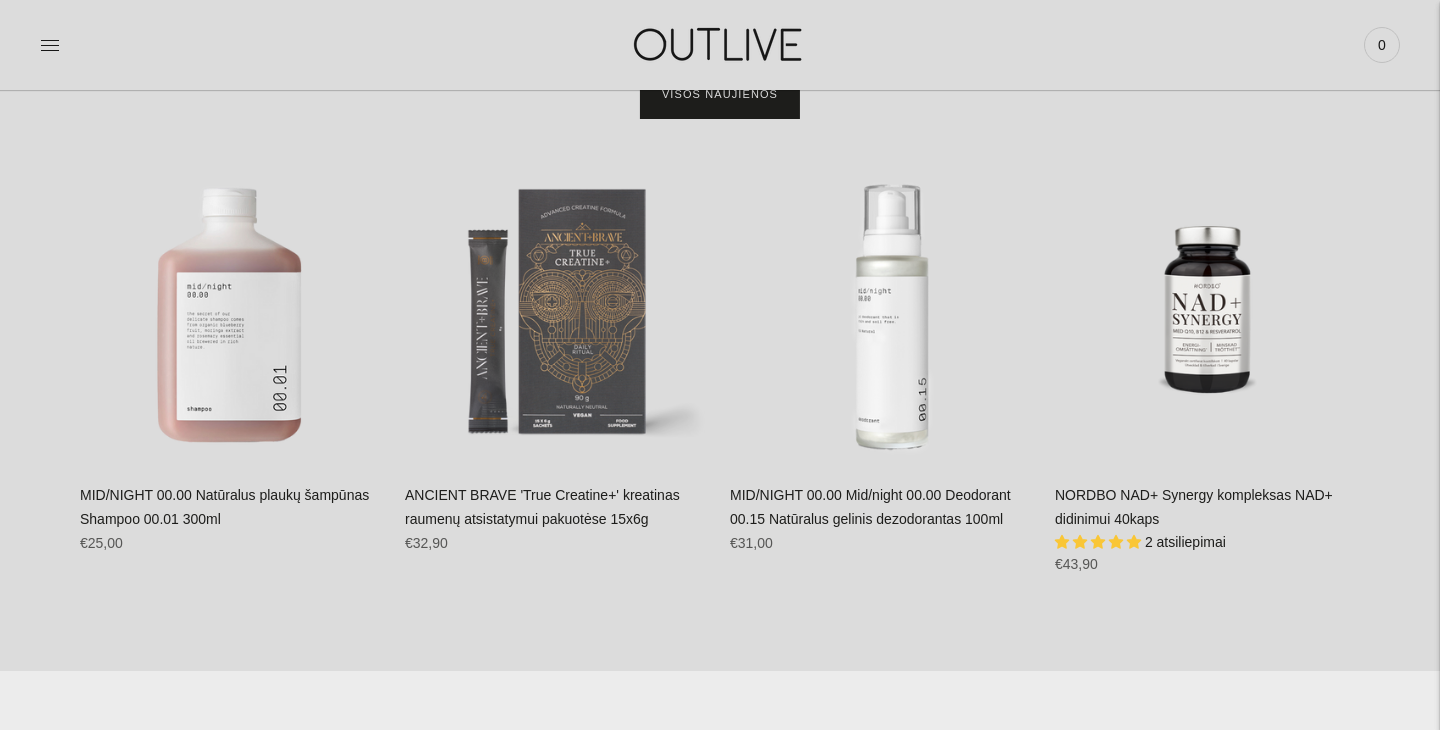 click on "Visos naujienos" at bounding box center (720, 95) 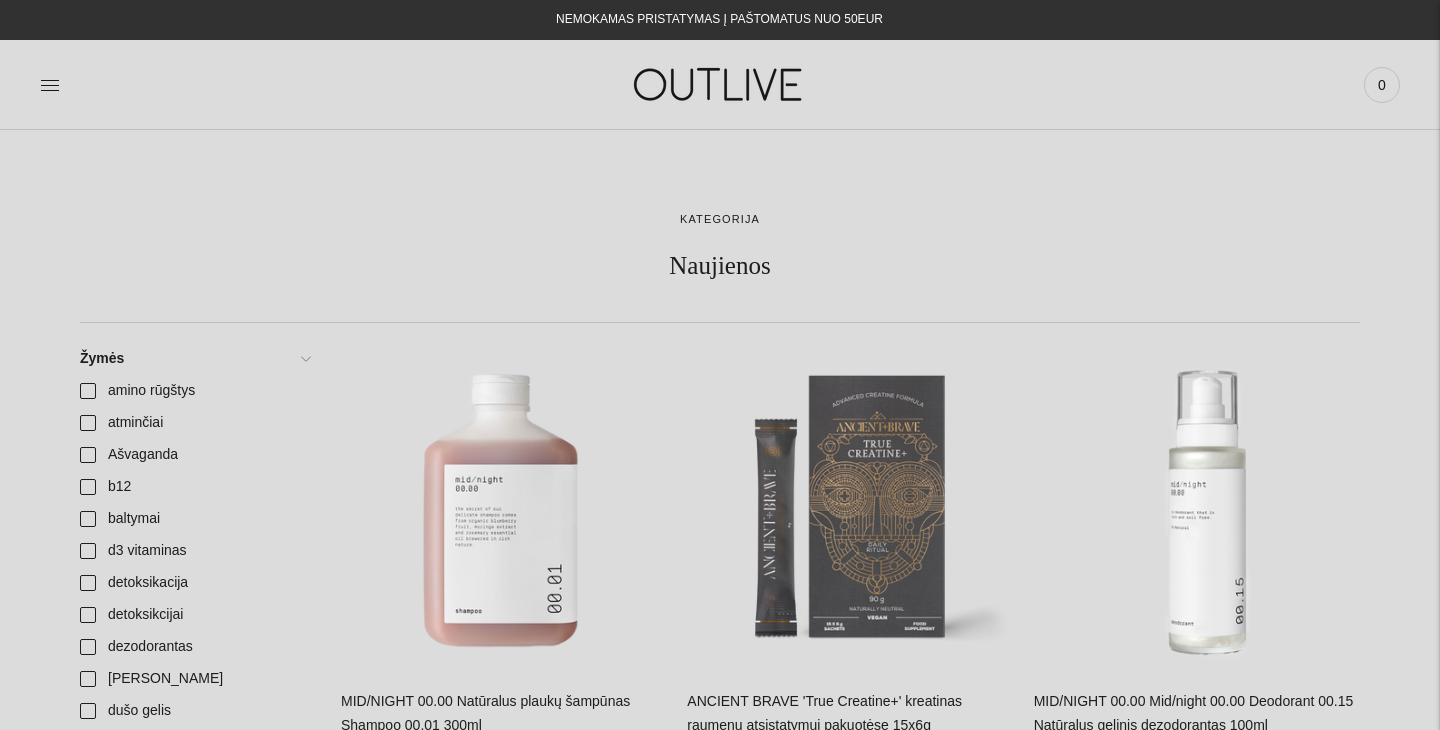 scroll, scrollTop: 0, scrollLeft: 0, axis: both 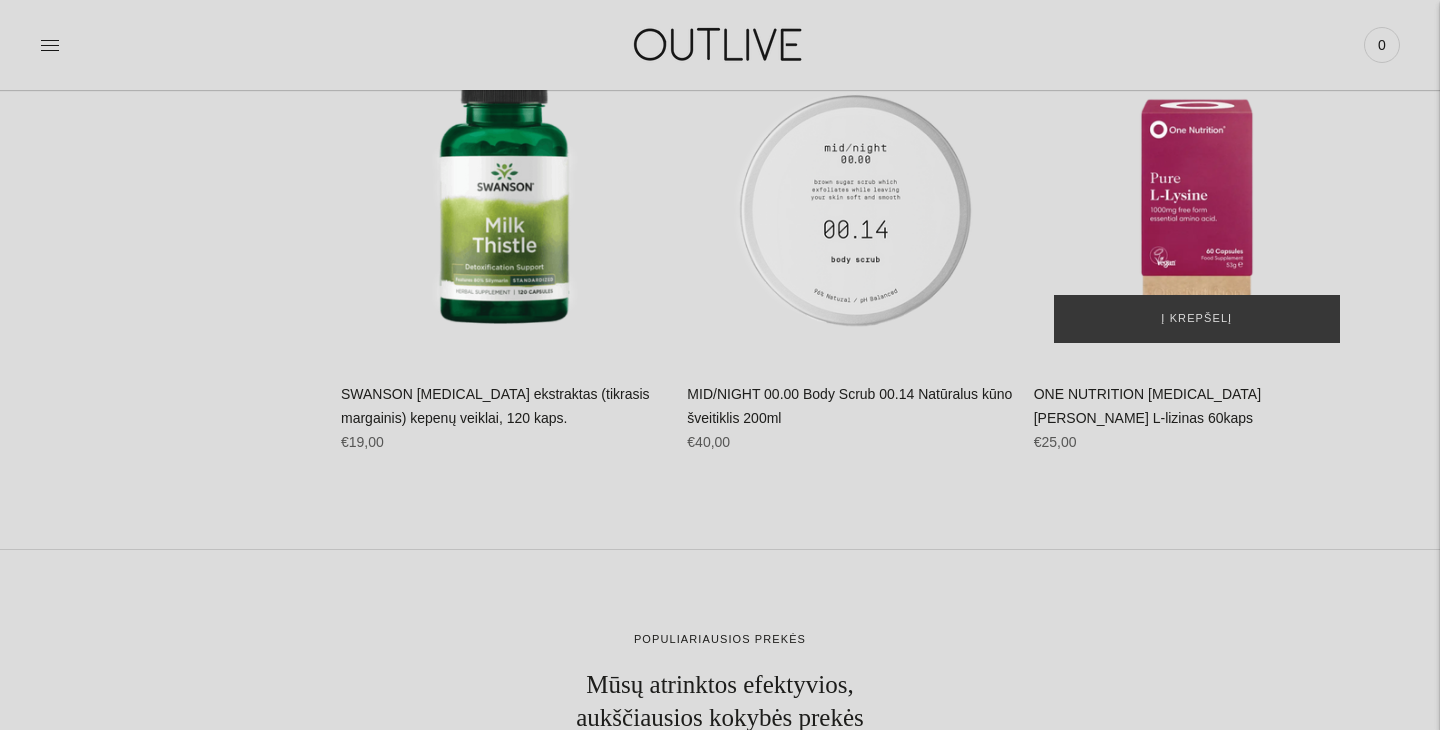 click at bounding box center [1197, 199] 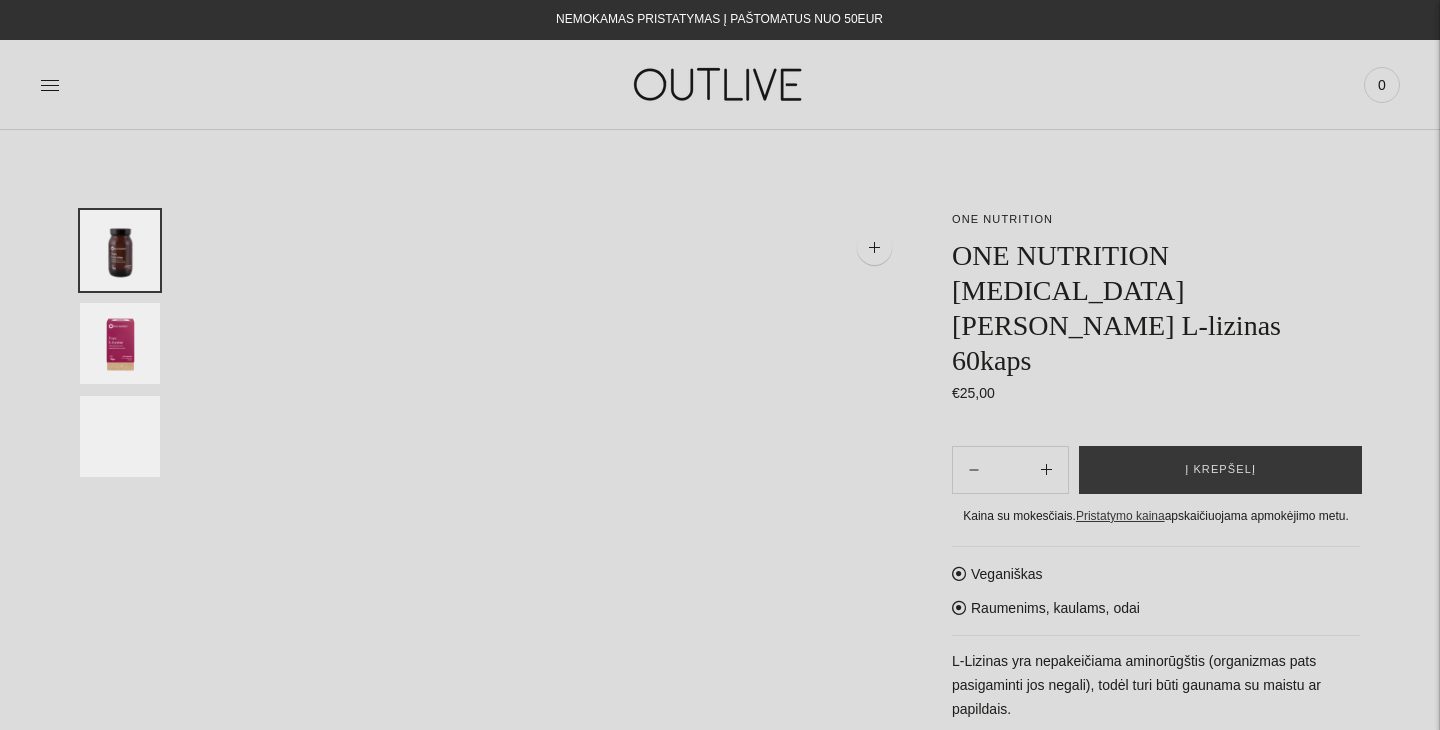 scroll, scrollTop: 0, scrollLeft: 0, axis: both 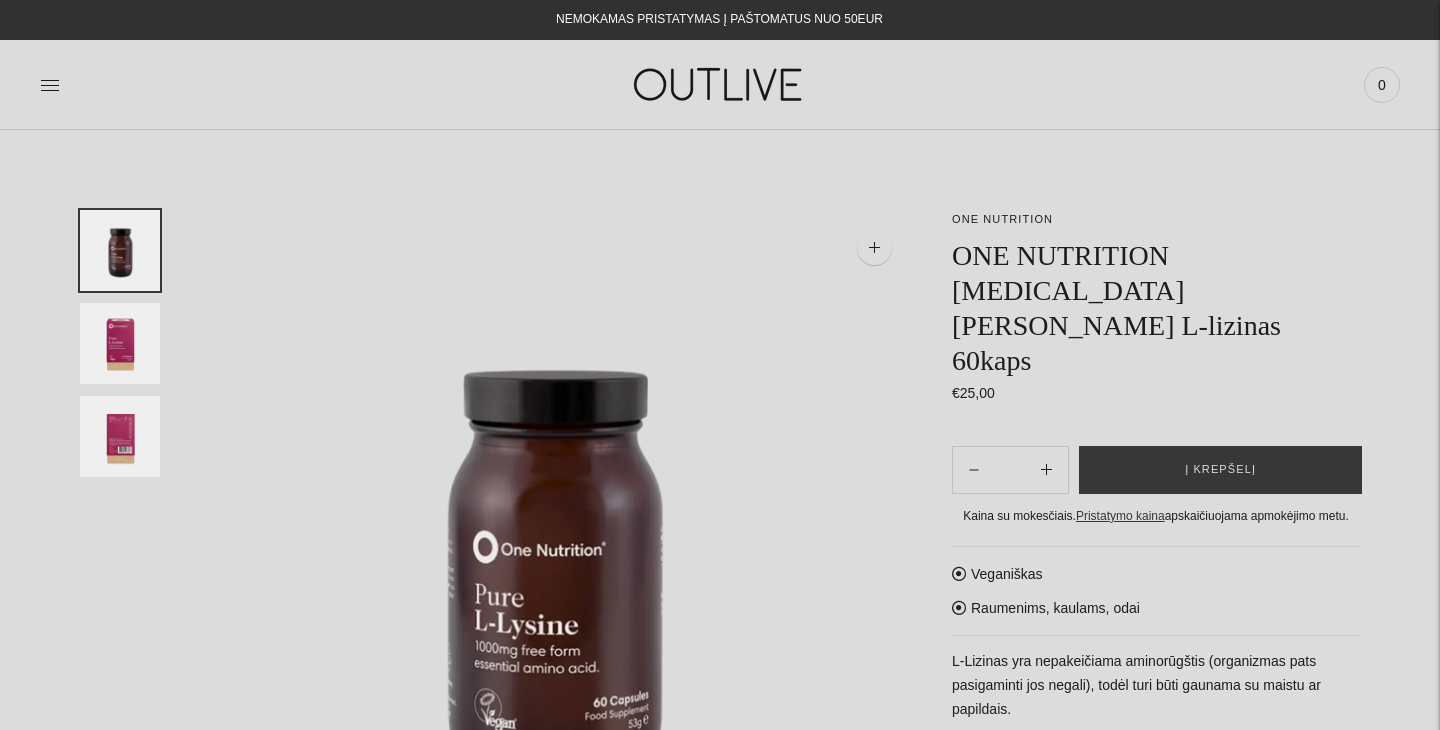 click at bounding box center (720, 84) 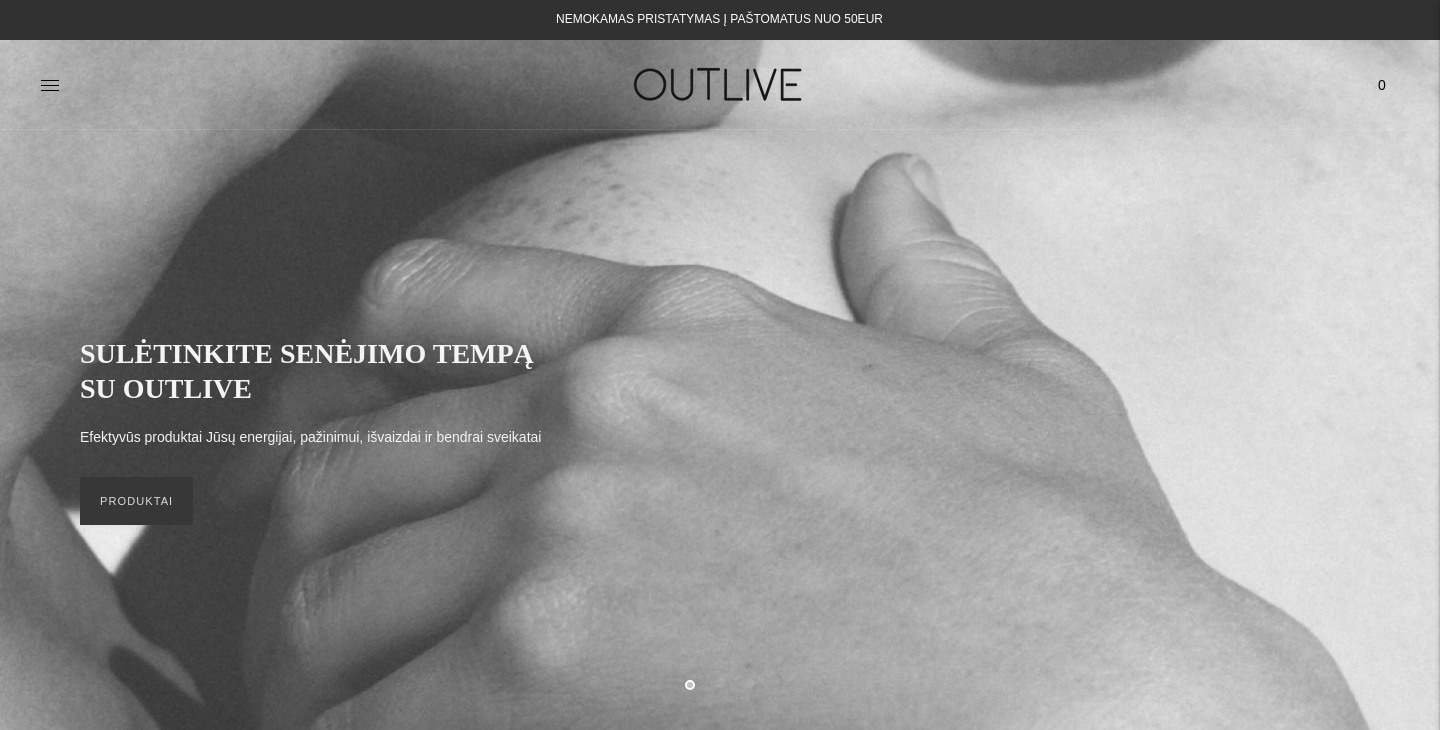 scroll, scrollTop: 0, scrollLeft: 0, axis: both 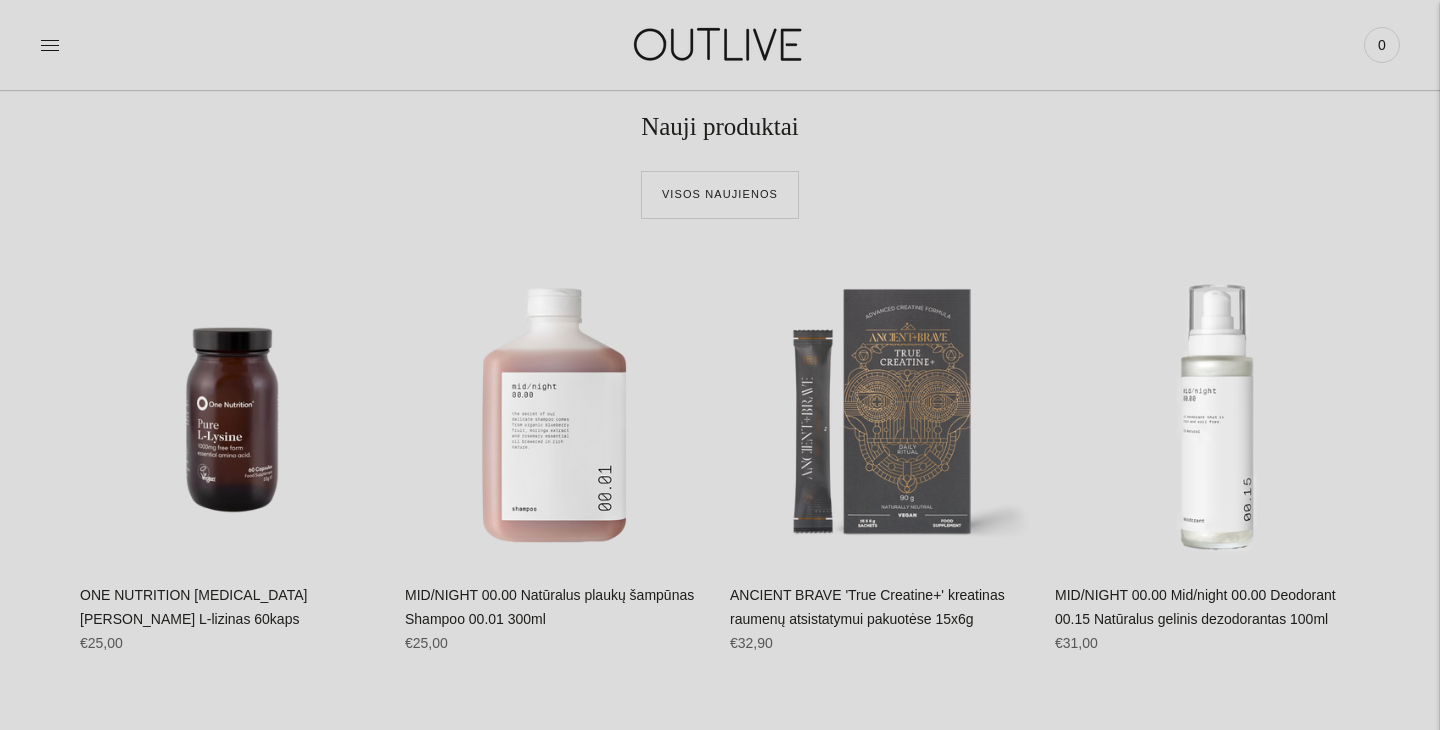 click on "ONE NUTRITION [MEDICAL_DATA][PERSON_NAME] L-lizinas 60kaps" at bounding box center [193, 607] 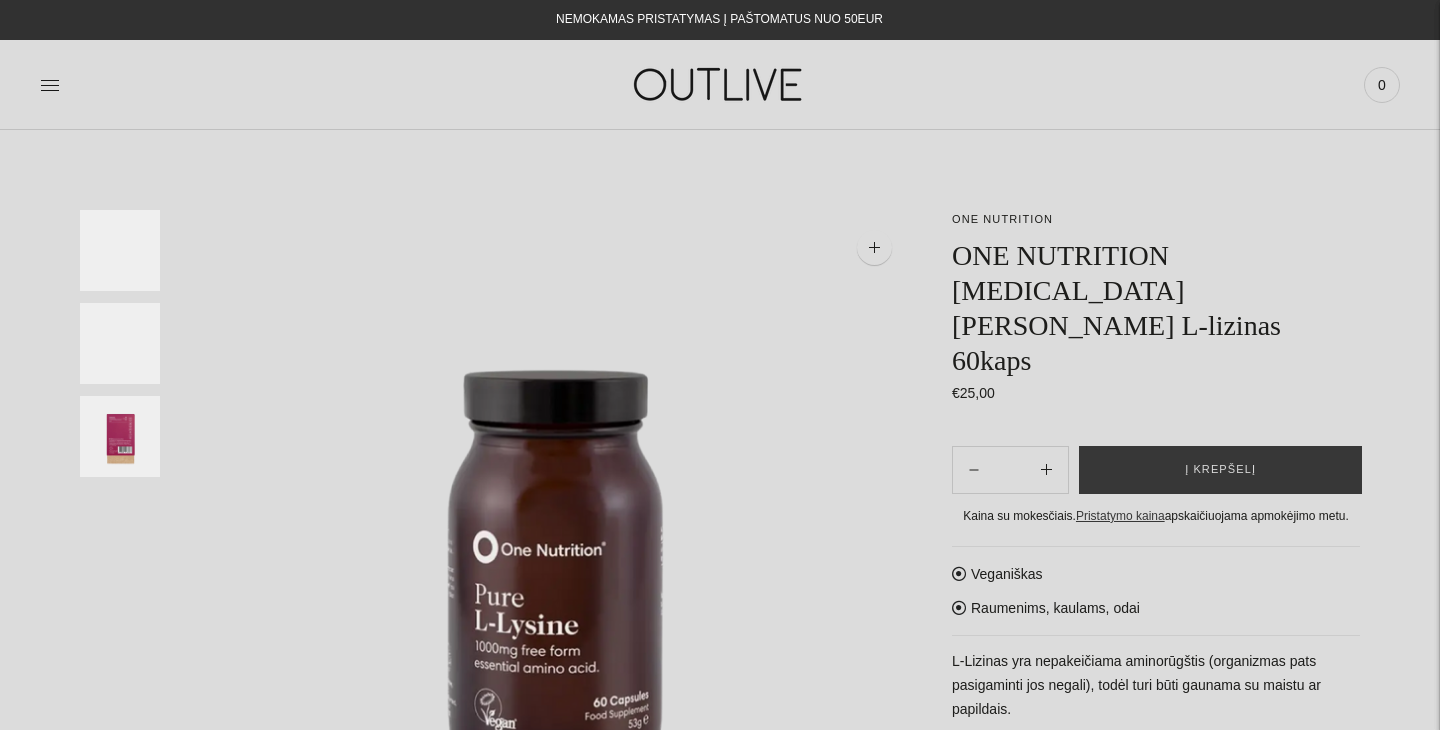 scroll, scrollTop: 0, scrollLeft: 0, axis: both 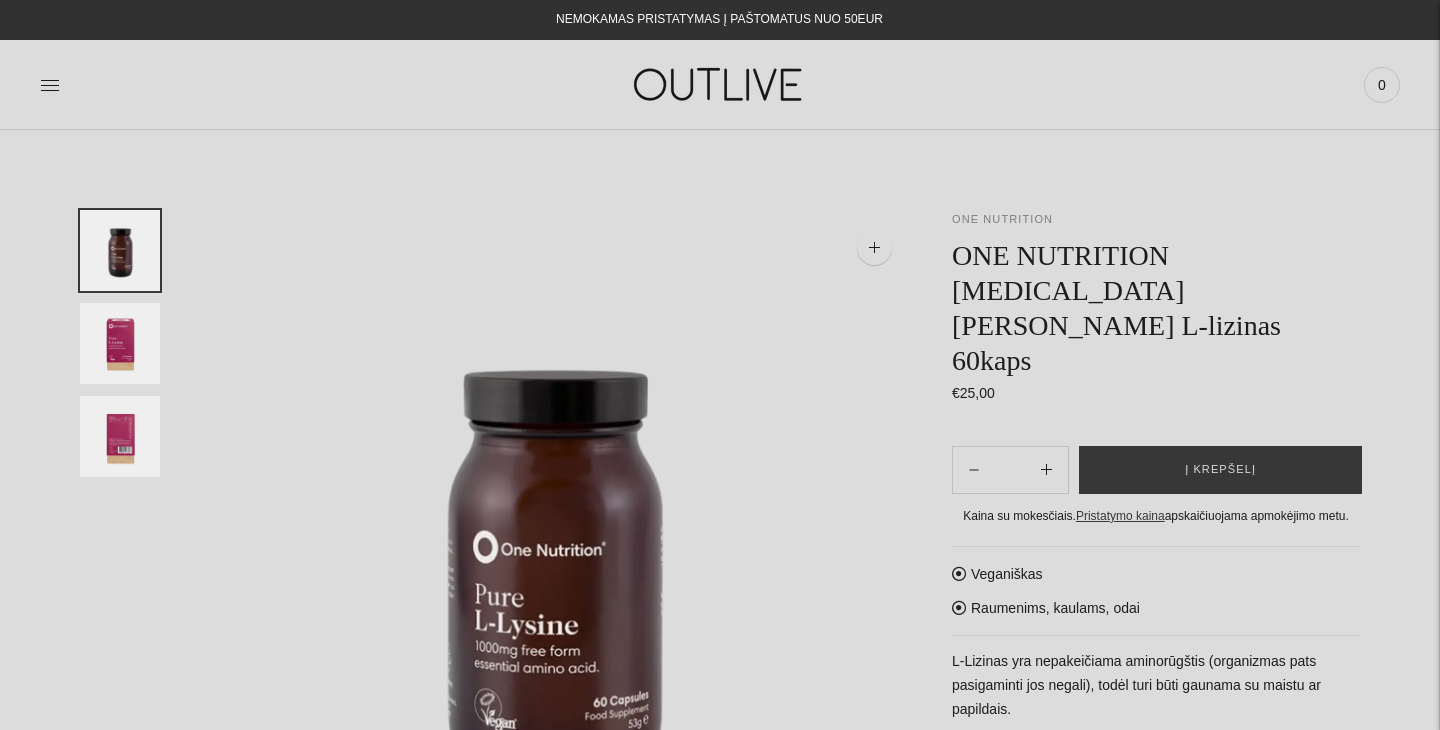 click on "ONE NUTRITION" at bounding box center [1002, 219] 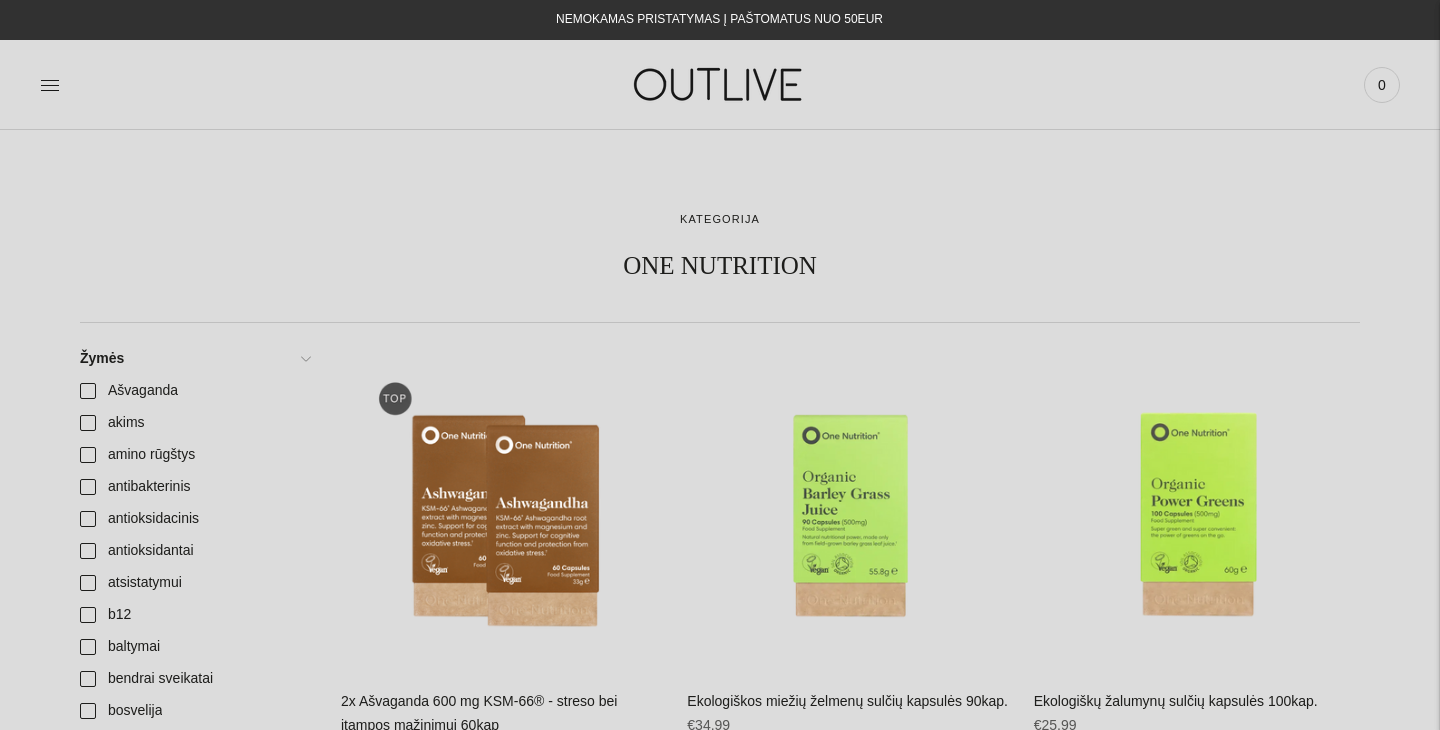 scroll, scrollTop: 0, scrollLeft: 0, axis: both 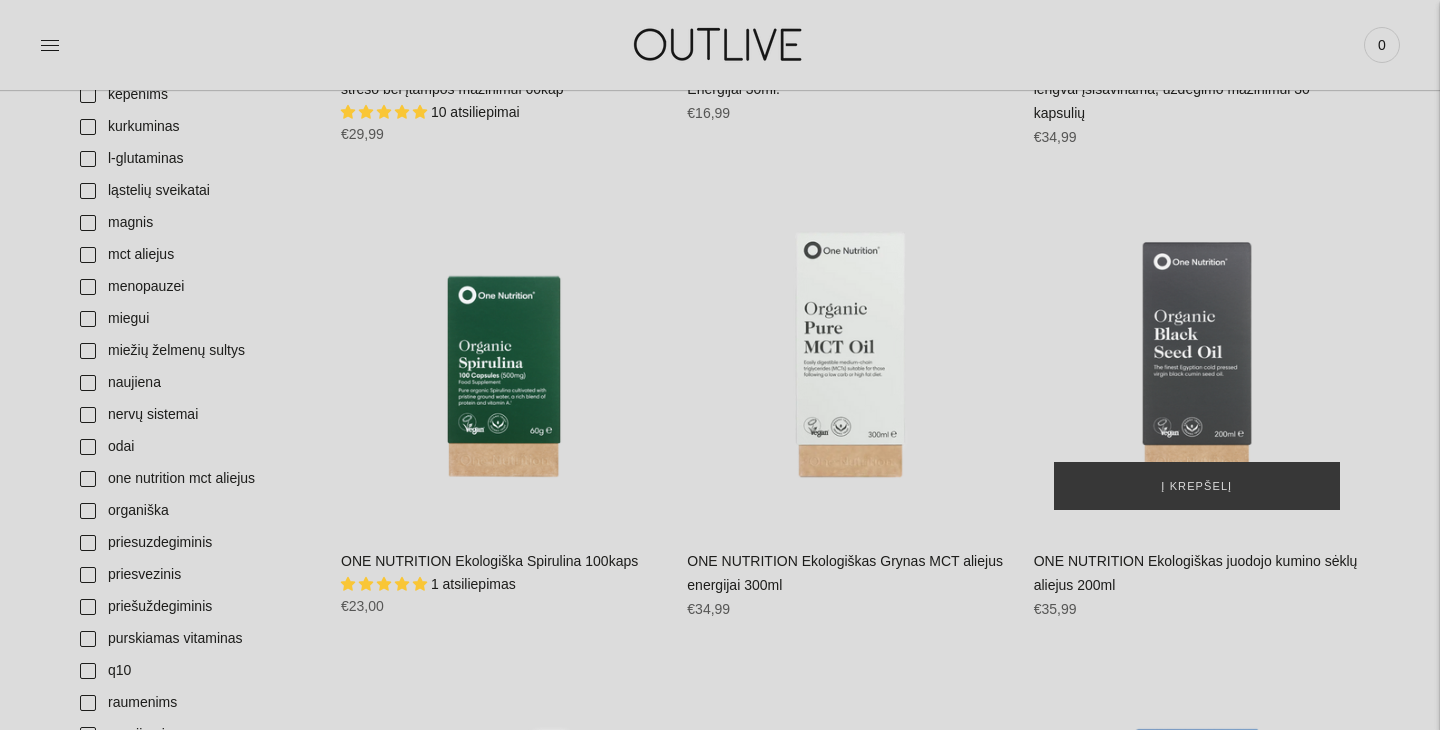click at bounding box center [1197, 367] 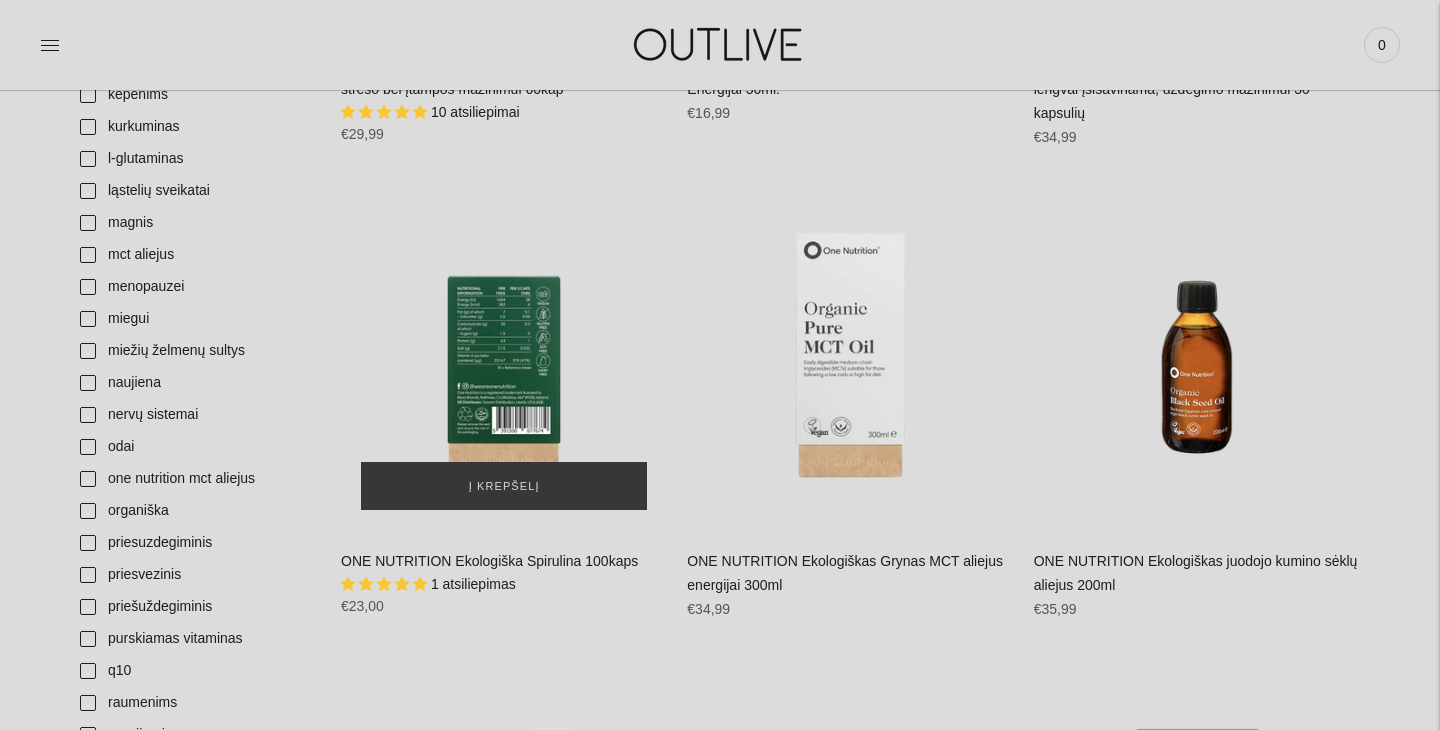 click at bounding box center [504, 367] 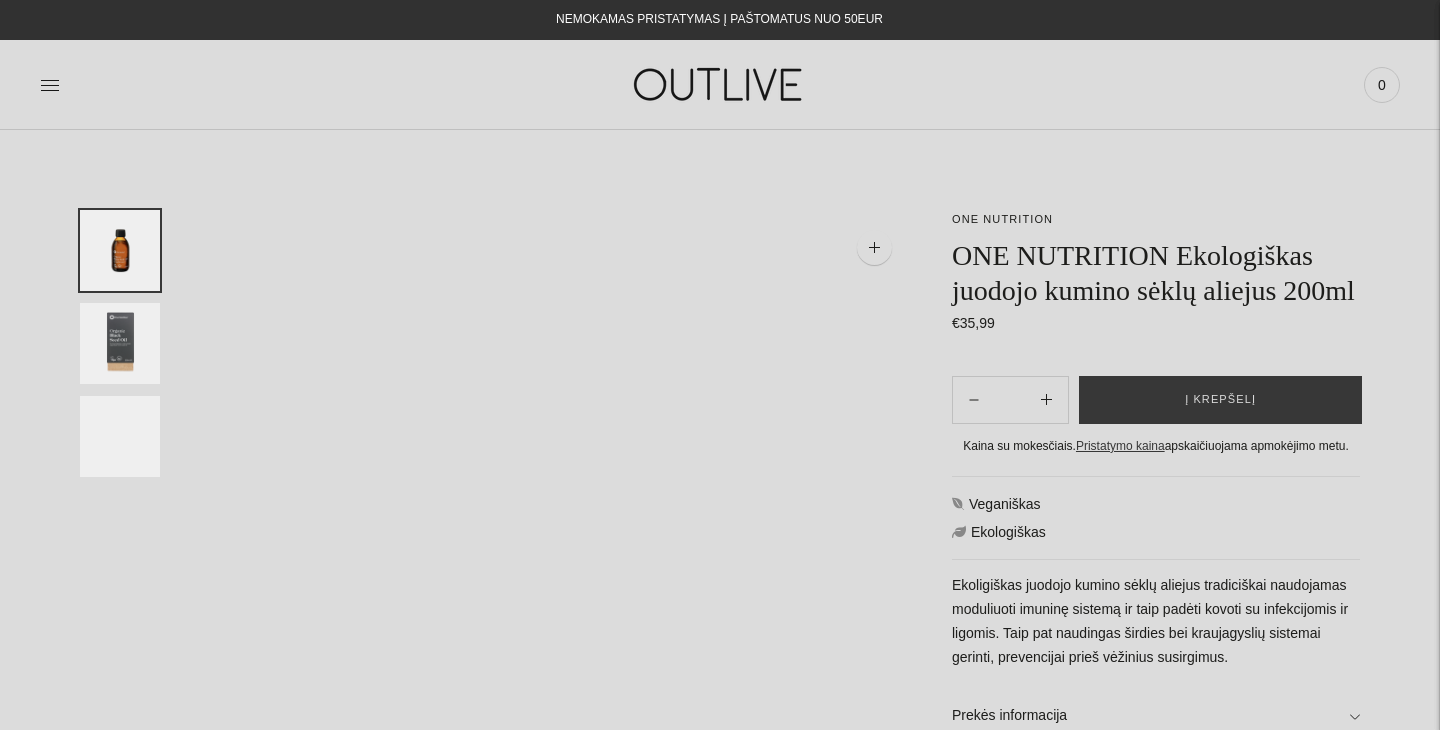 scroll, scrollTop: 0, scrollLeft: 0, axis: both 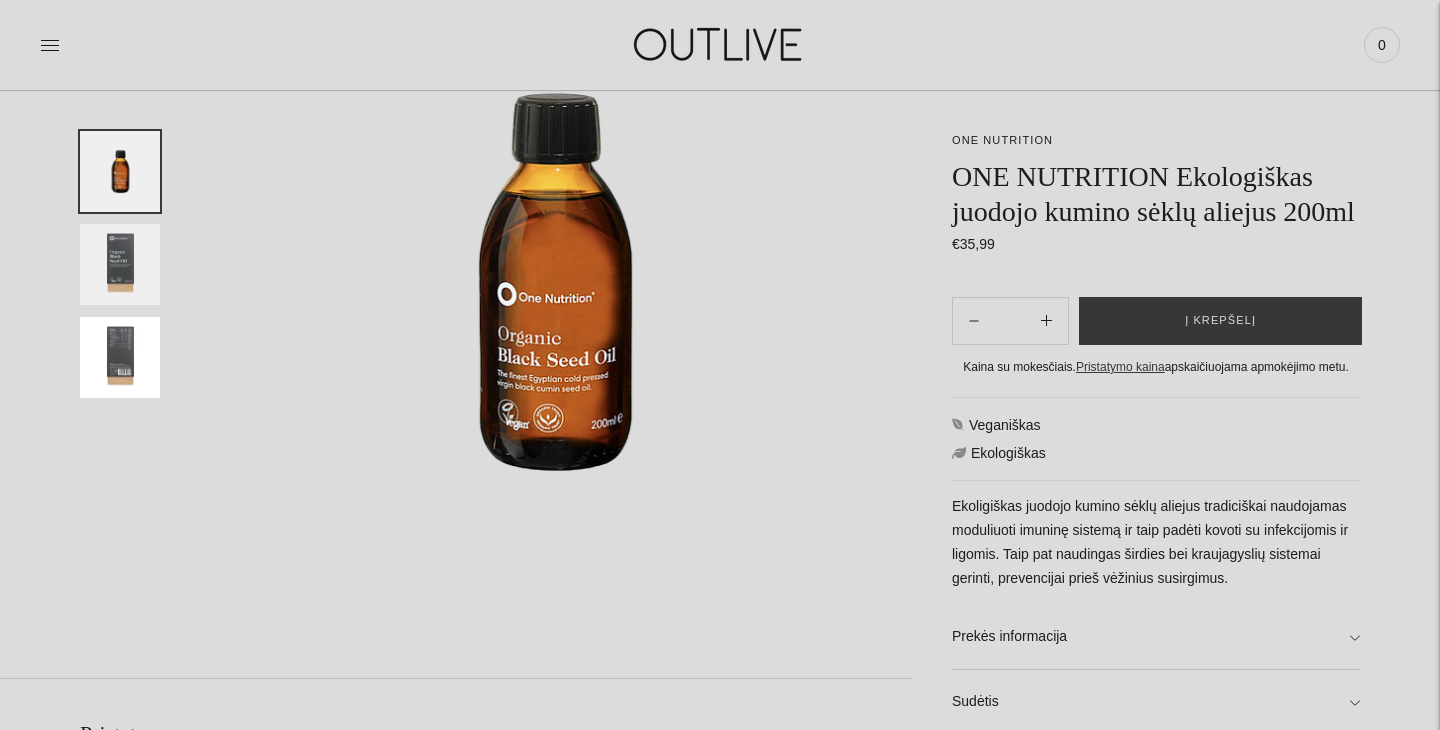 click at bounding box center [120, 264] 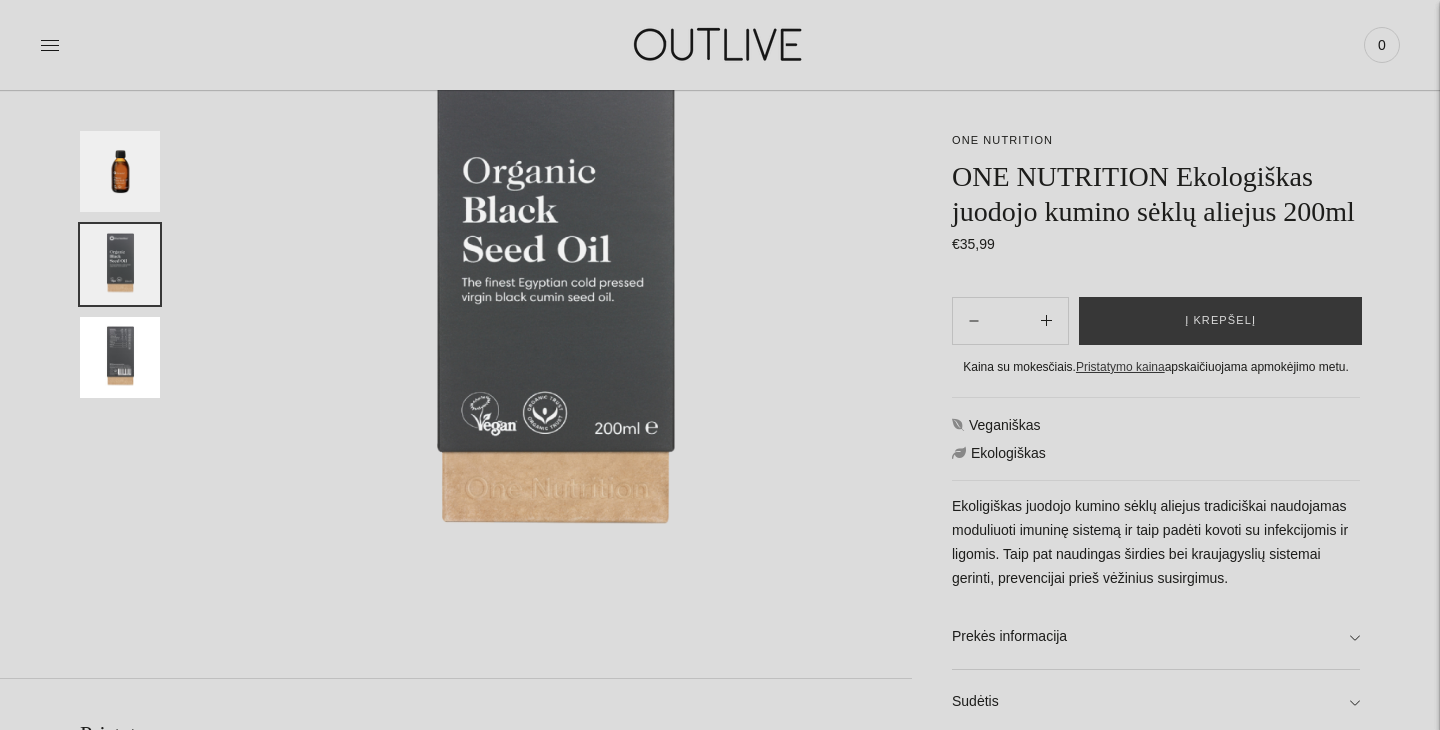 click at bounding box center [120, 357] 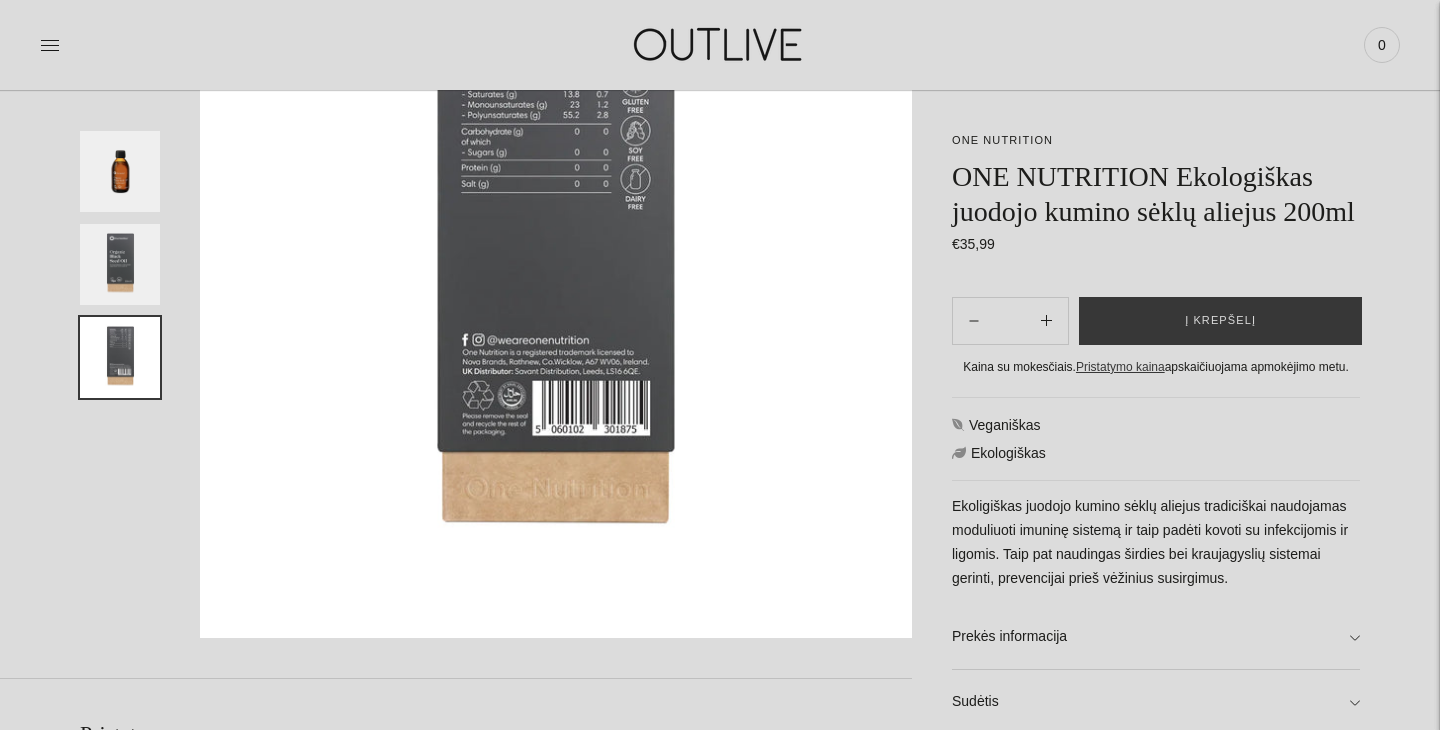 click at bounding box center (120, 171) 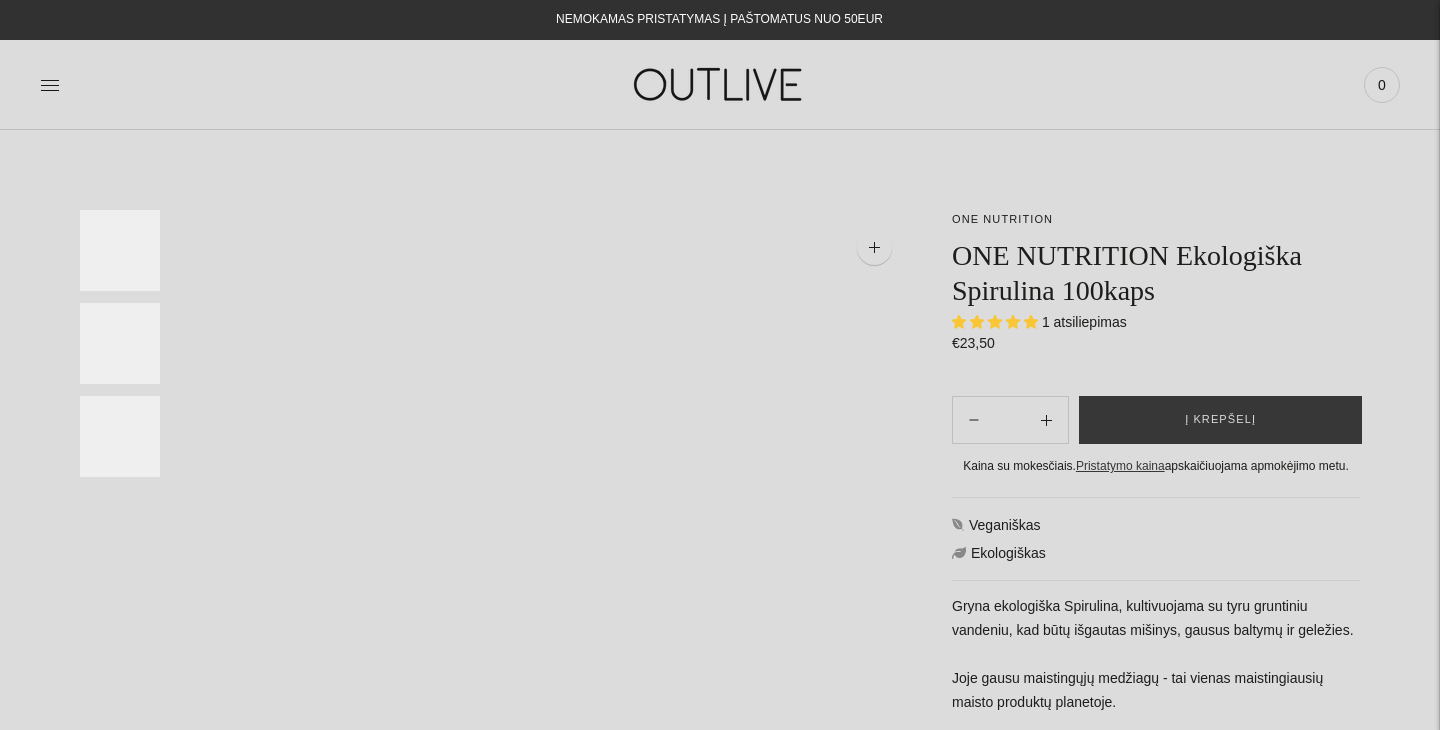 scroll, scrollTop: 0, scrollLeft: 0, axis: both 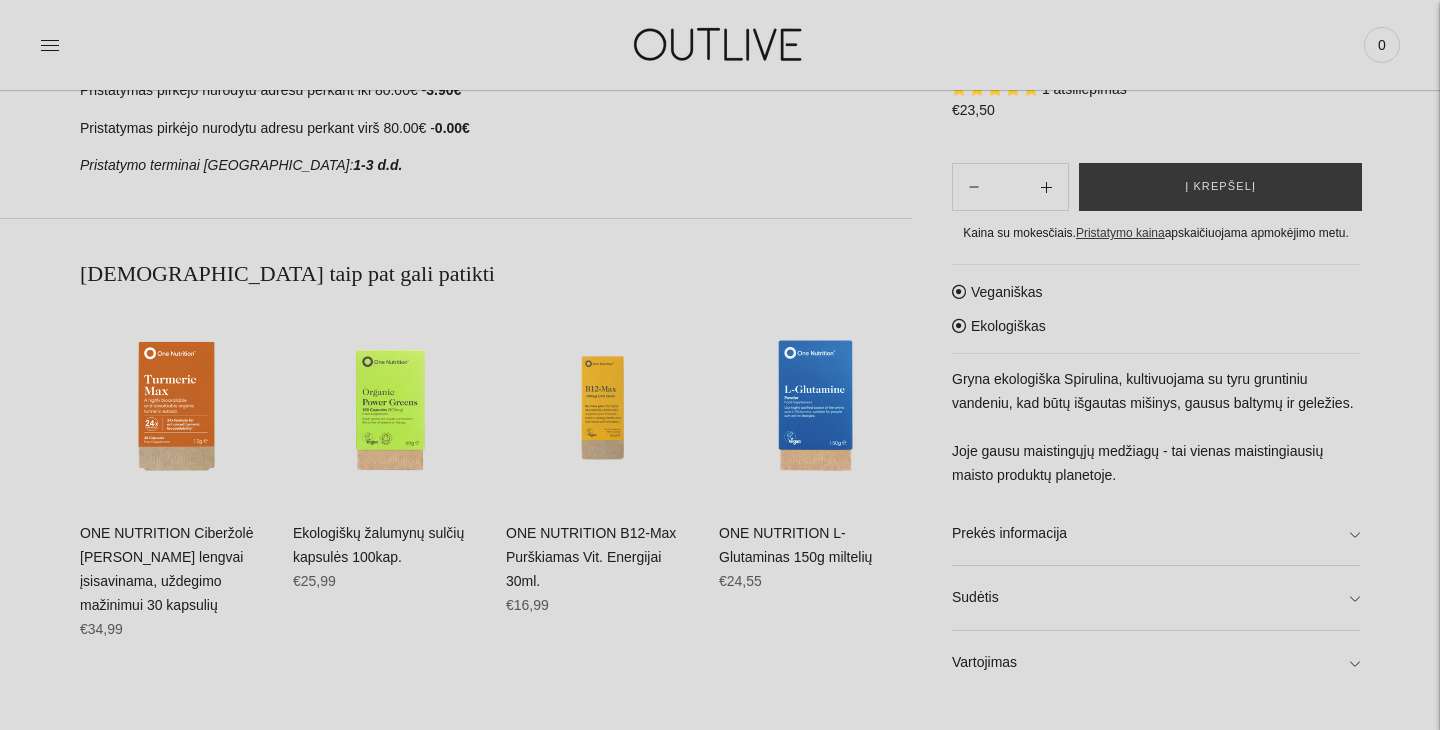 click at bounding box center (720, 44) 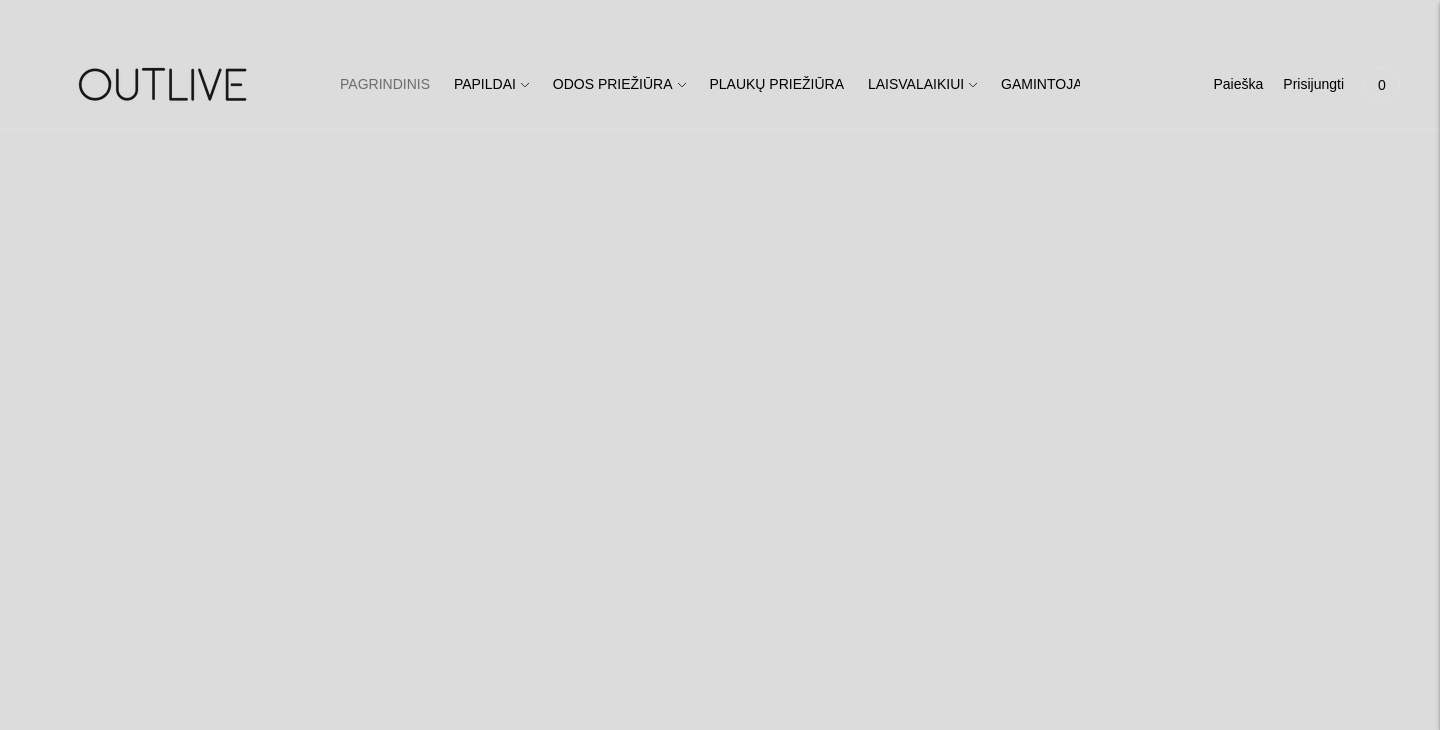scroll, scrollTop: 0, scrollLeft: 0, axis: both 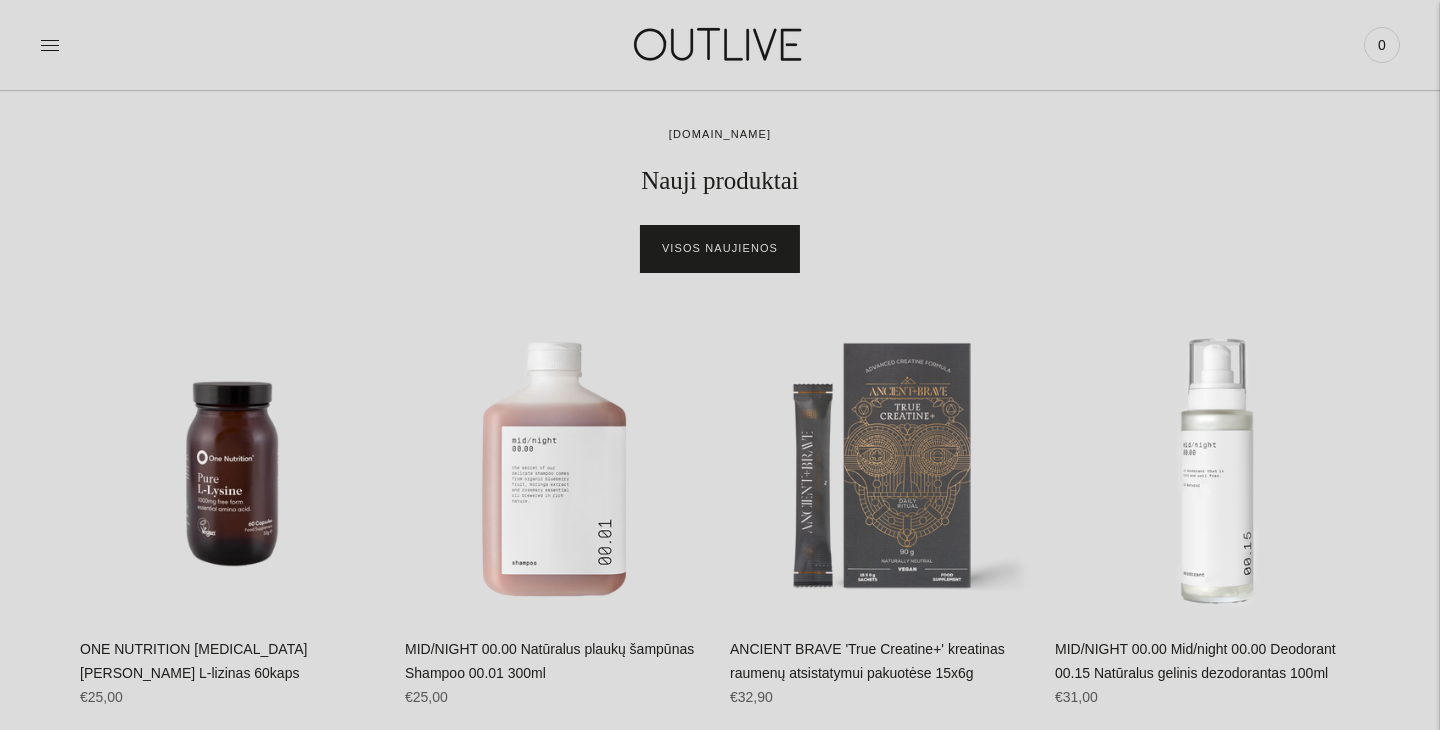 click on "Visos naujienos" at bounding box center [720, 249] 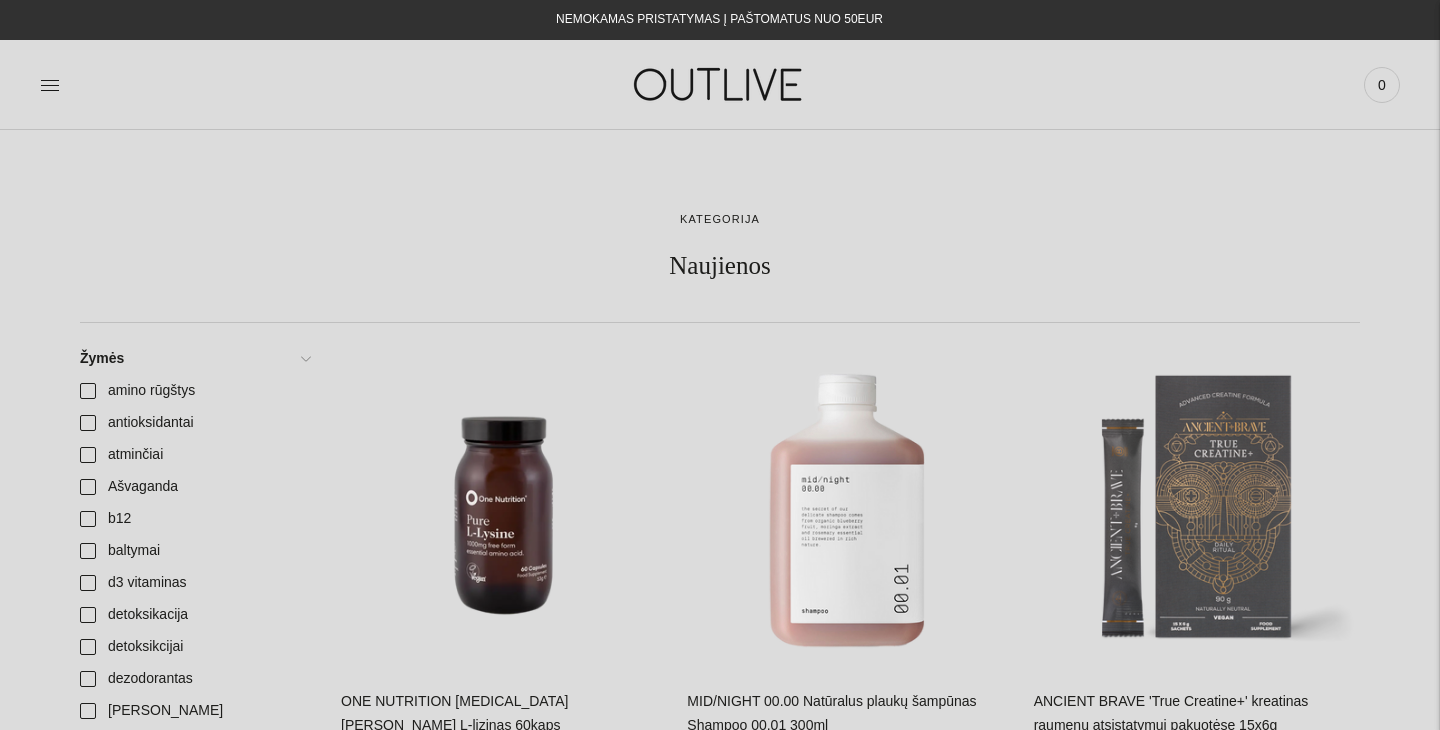 scroll, scrollTop: 0, scrollLeft: 0, axis: both 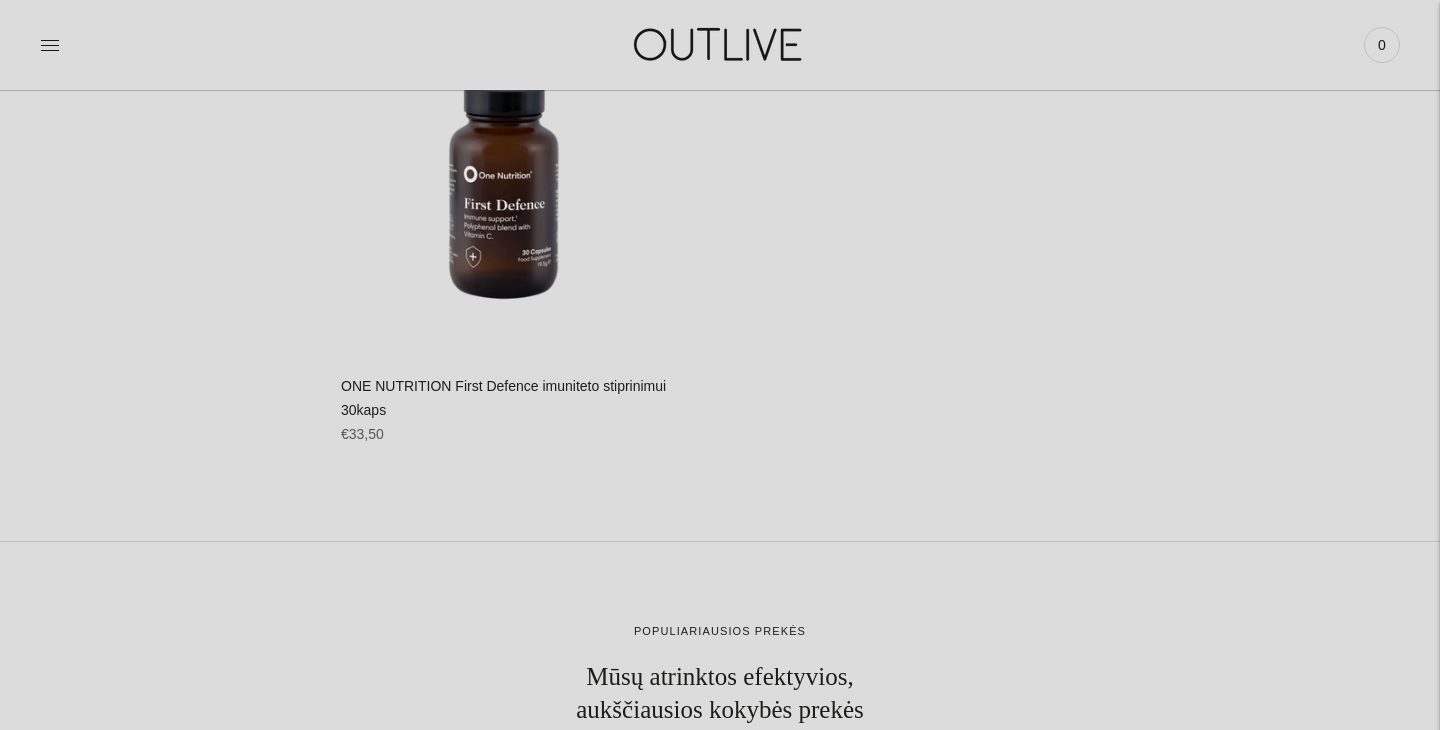 click at bounding box center [720, 44] 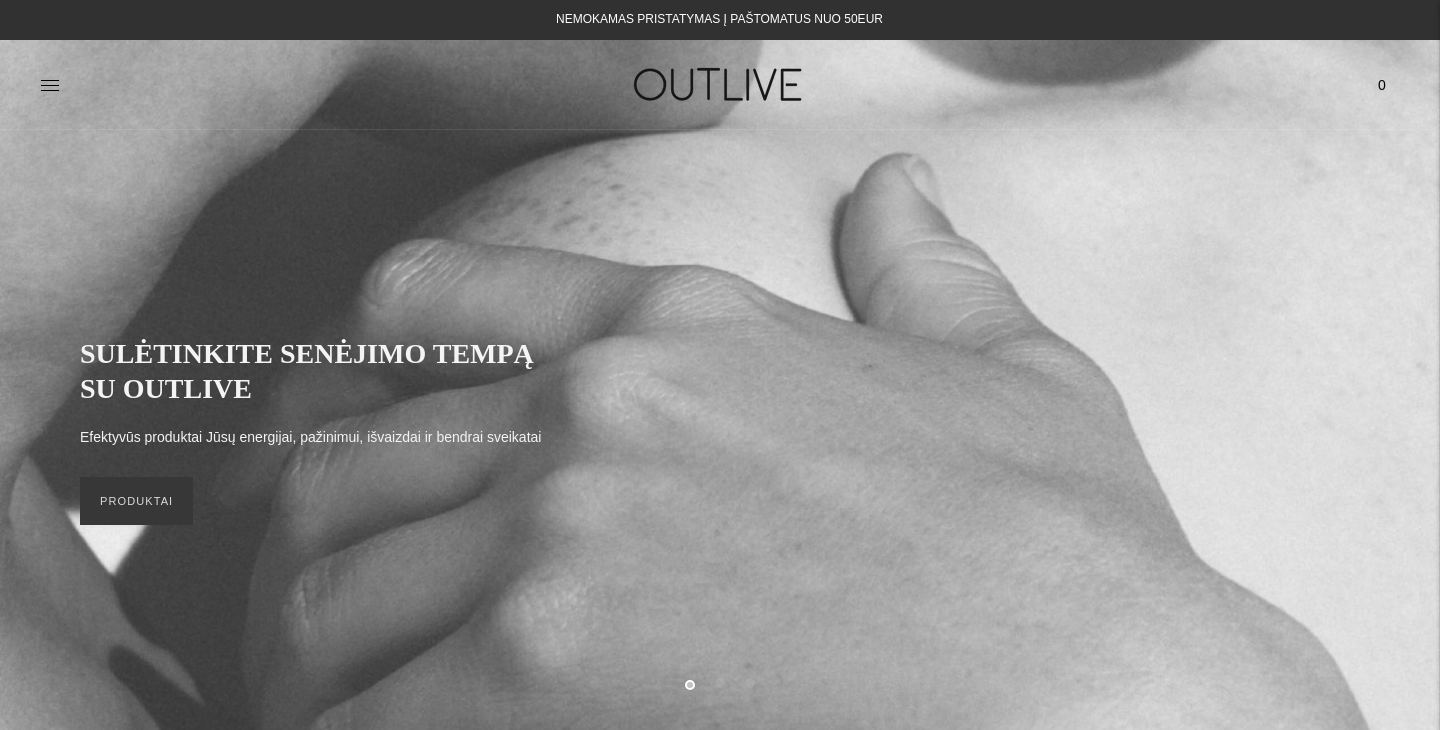 scroll, scrollTop: 0, scrollLeft: 0, axis: both 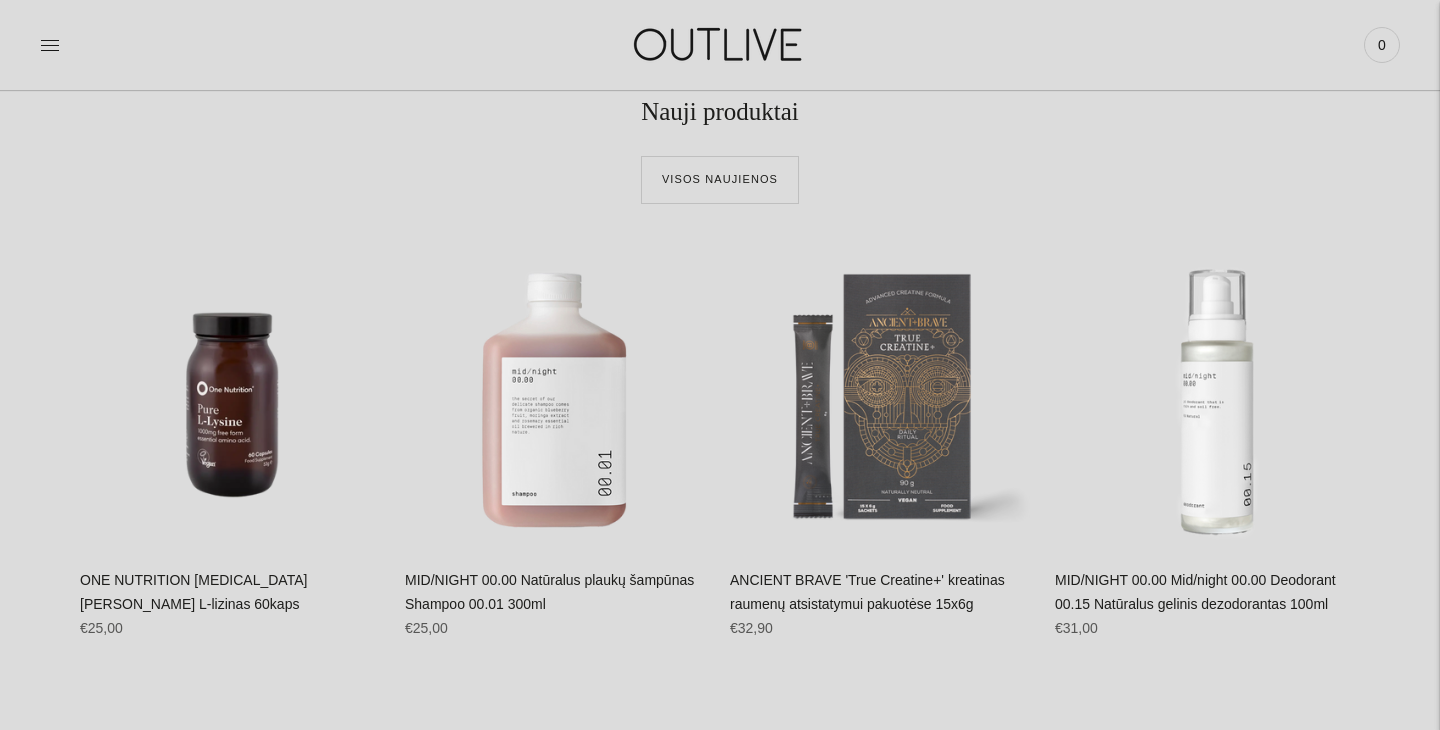 click 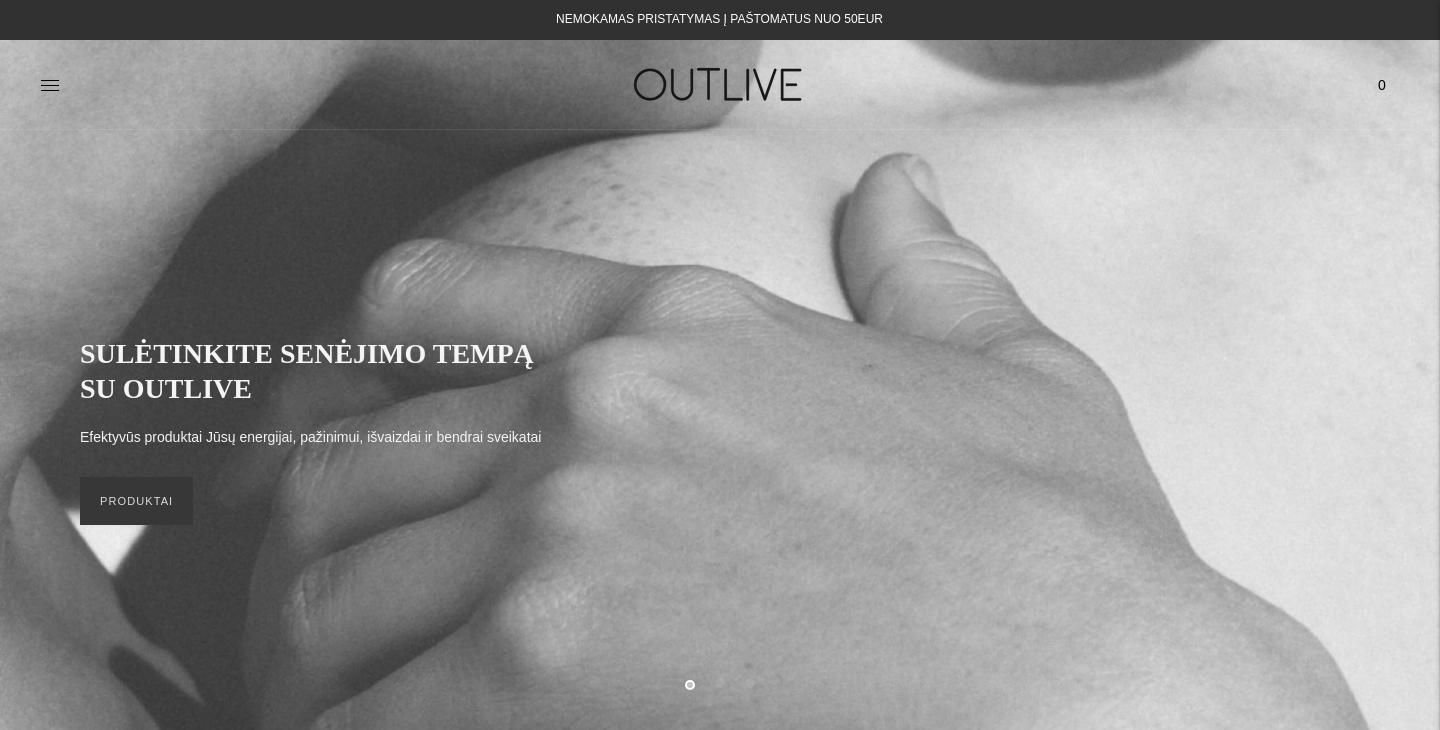 scroll, scrollTop: 0, scrollLeft: 0, axis: both 